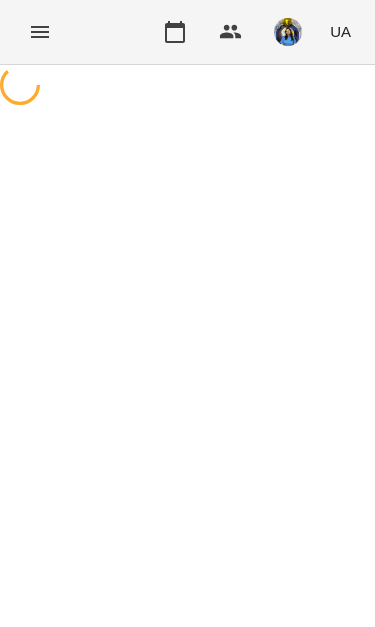 scroll, scrollTop: 0, scrollLeft: 0, axis: both 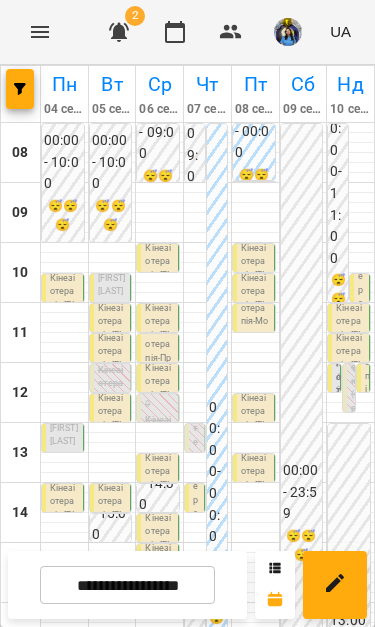 click on "Кінезіотерапія - [FIRST] [LAST]" at bounding box center (64, 606) 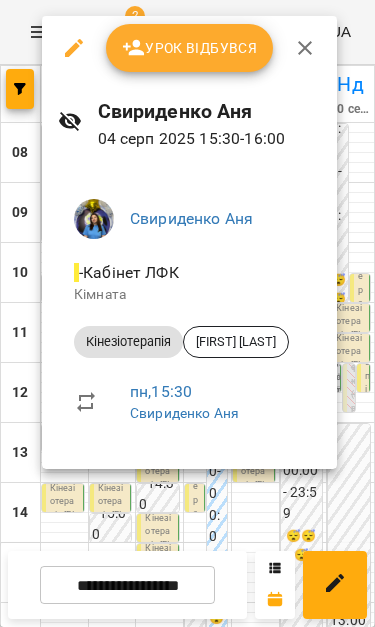click at bounding box center (187, 313) 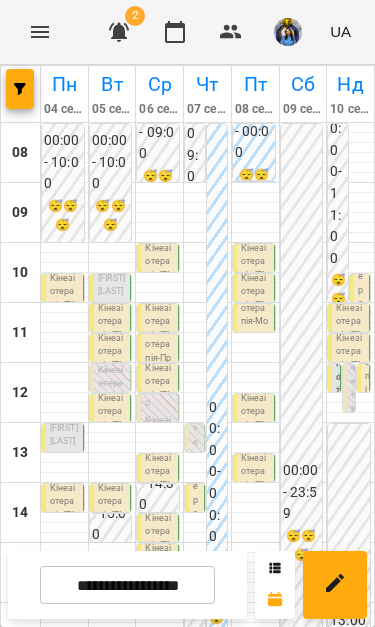 click on "Кінезіотерапія - [FIRST] [LAST]" at bounding box center (64, 666) 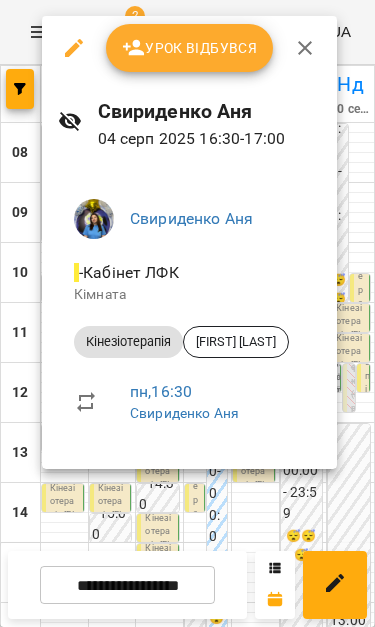 click at bounding box center (187, 313) 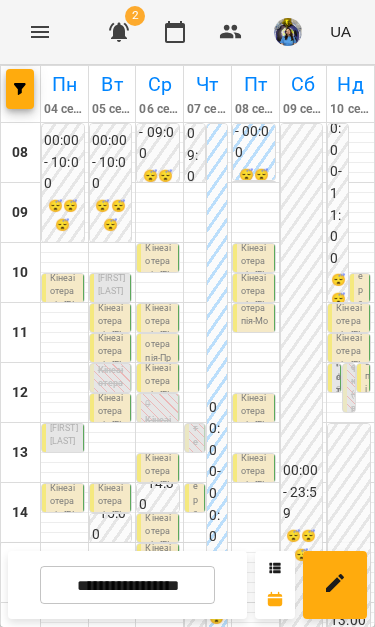 click on "Кінезіотерапія - [FIRST] [LAST]" at bounding box center (64, 696) 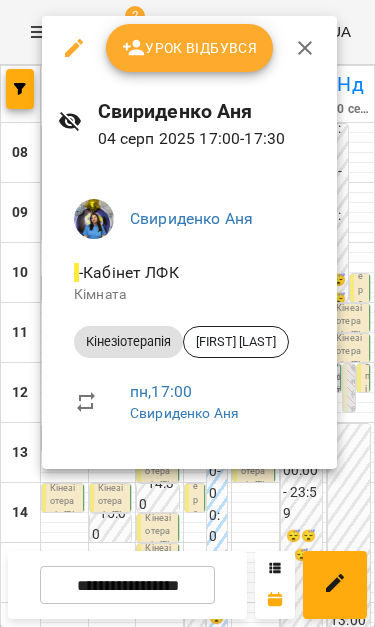 click at bounding box center [187, 313] 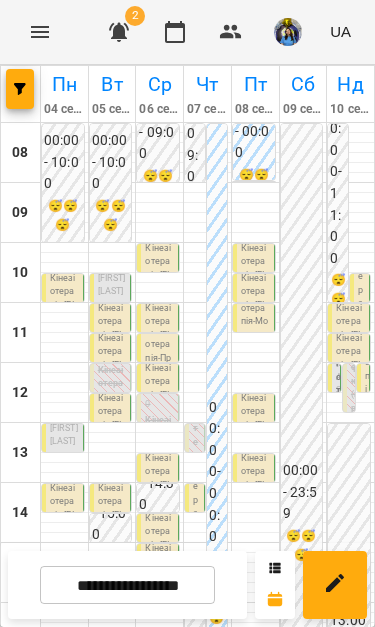 scroll, scrollTop: 333, scrollLeft: 0, axis: vertical 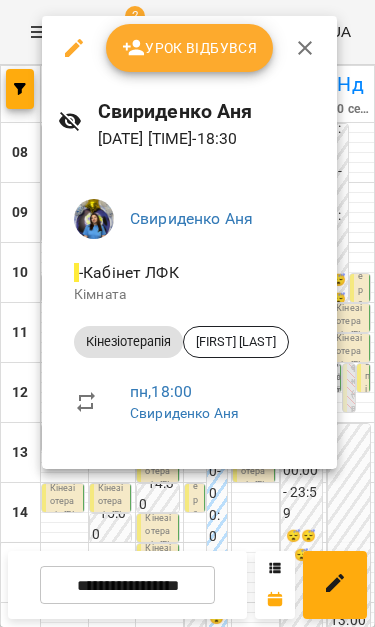 click at bounding box center [187, 313] 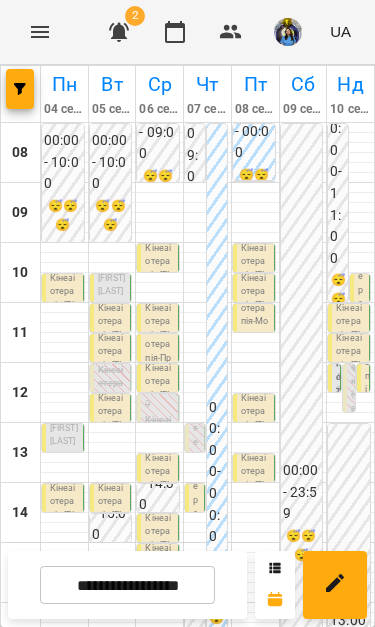 click on "Кінезіотерапія - [FIRST] [LAST]" at bounding box center (64, 786) 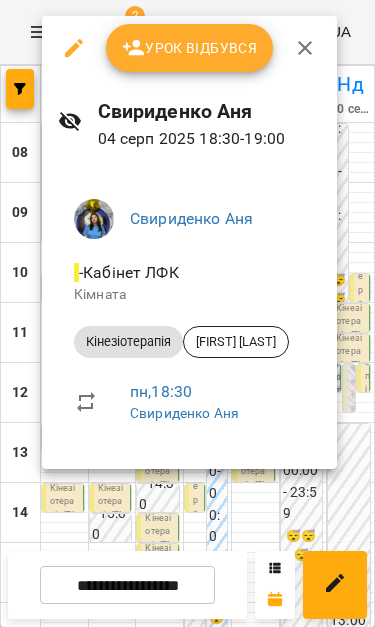click at bounding box center (187, 313) 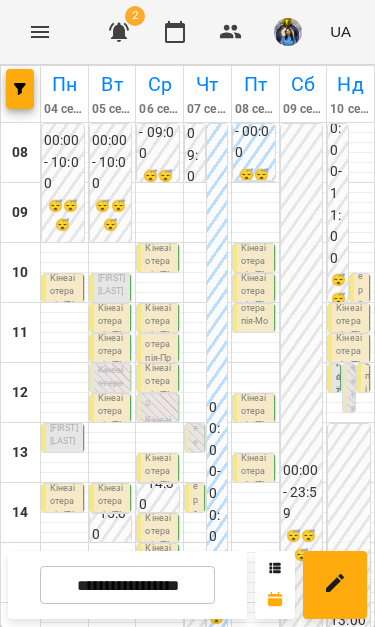 scroll, scrollTop: 107, scrollLeft: 0, axis: vertical 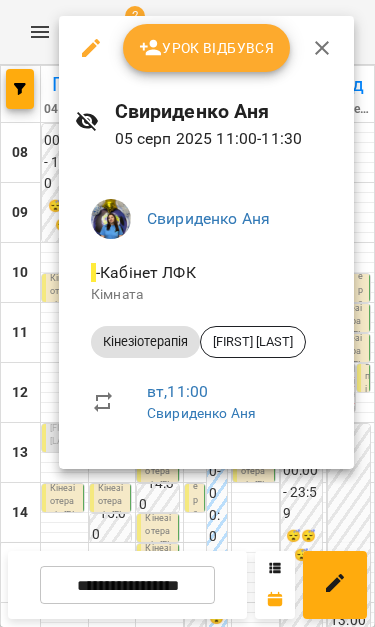 click at bounding box center (187, 313) 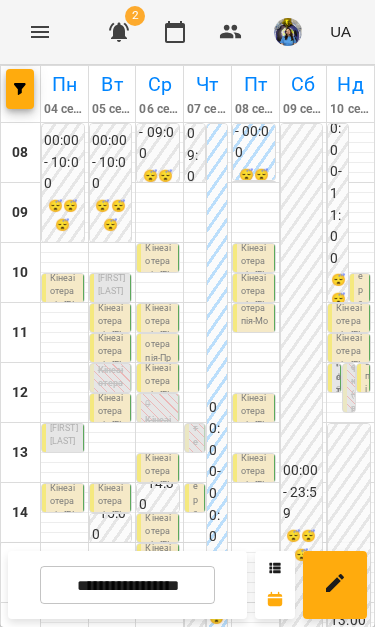 click on "Кінезіотерапія - [FIRST] [LAST]" at bounding box center (112, 426) 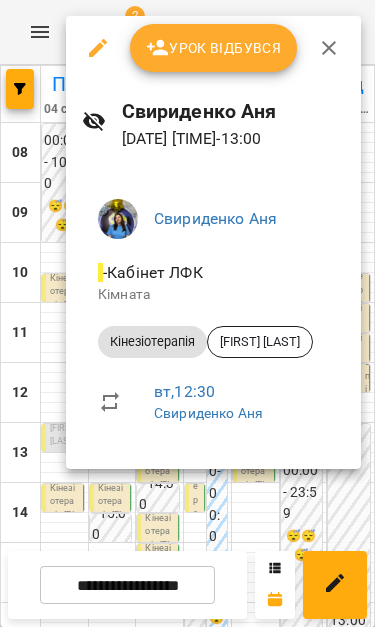 click at bounding box center [187, 313] 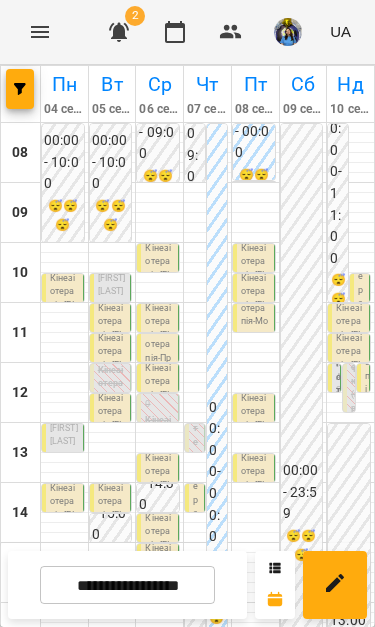 click on "Кінезіотерапія - [FIRST] [LAST]" at bounding box center [112, 366] 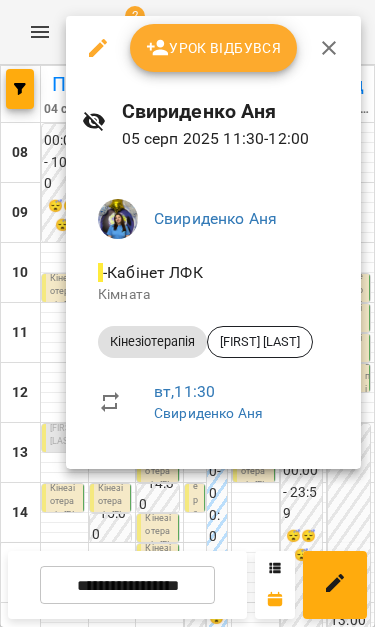 click at bounding box center [187, 313] 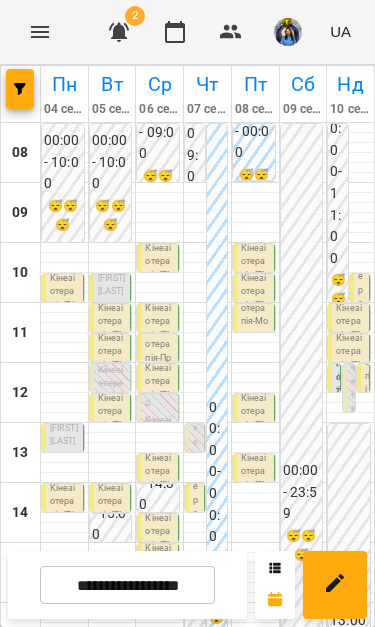 click on "Кінезіотерапія ([FIRST] [LAST])" at bounding box center [112, 404] 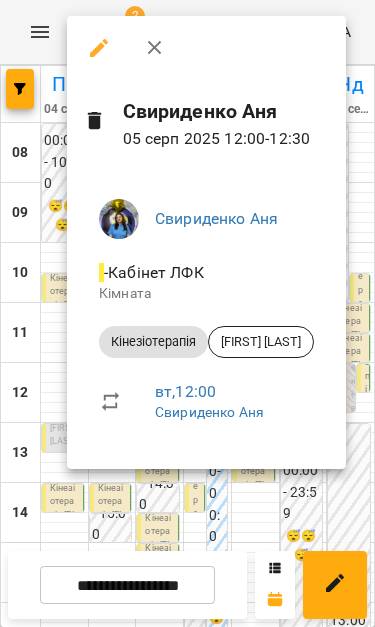 click at bounding box center (187, 313) 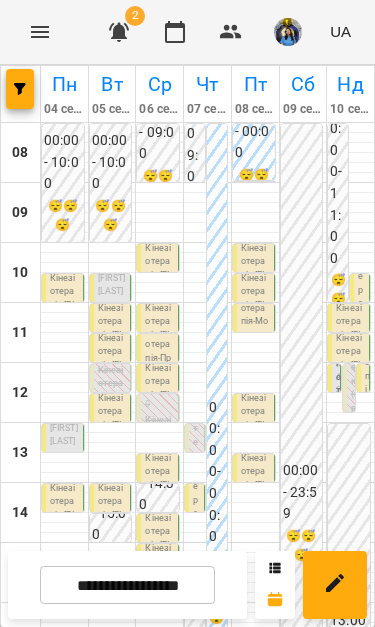 scroll, scrollTop: 212, scrollLeft: 0, axis: vertical 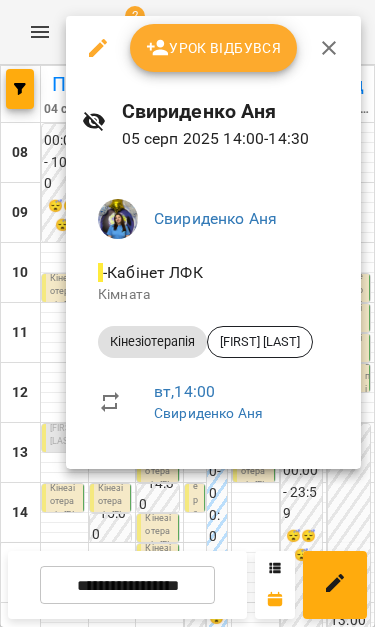 click at bounding box center [187, 313] 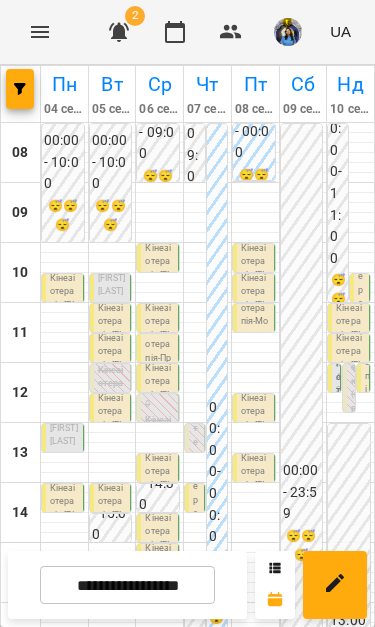 click on "Кінезіотерапія - [FIRST] [LAST]" at bounding box center [112, 606] 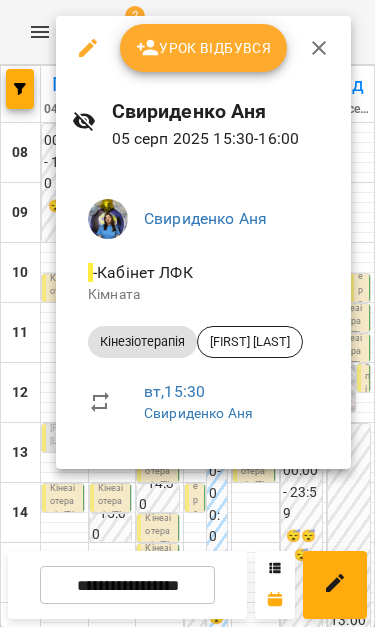 click at bounding box center [187, 313] 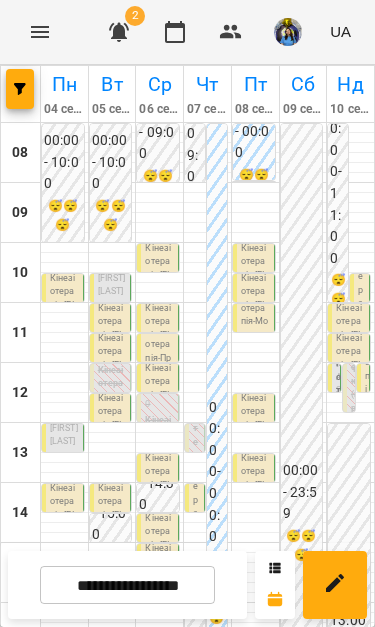 scroll, scrollTop: 298, scrollLeft: 0, axis: vertical 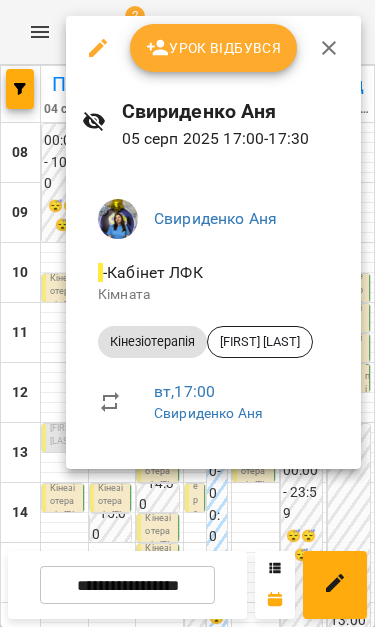 click at bounding box center [187, 313] 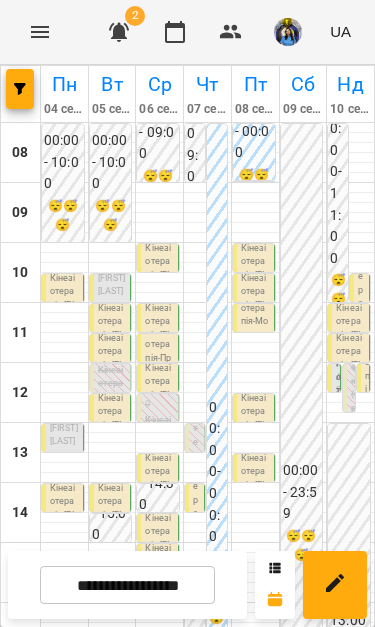 click on "Кінезіотерапія - [FIRST] [LAST]" at bounding box center [112, 726] 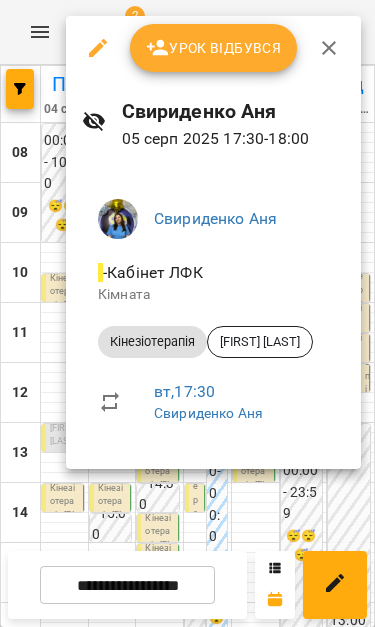 click at bounding box center [187, 313] 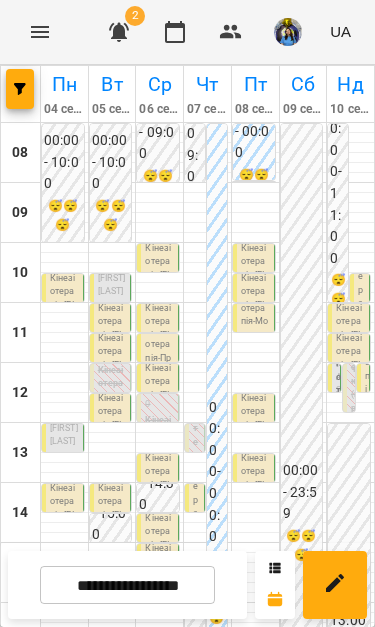 click on "Кінезіотерапія - [FIRST] [LAST]" at bounding box center (112, 756) 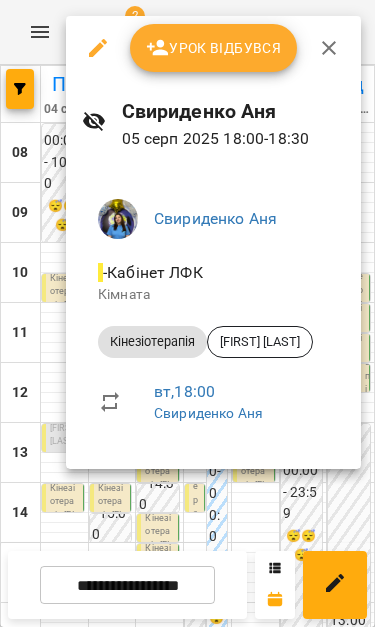click at bounding box center [187, 313] 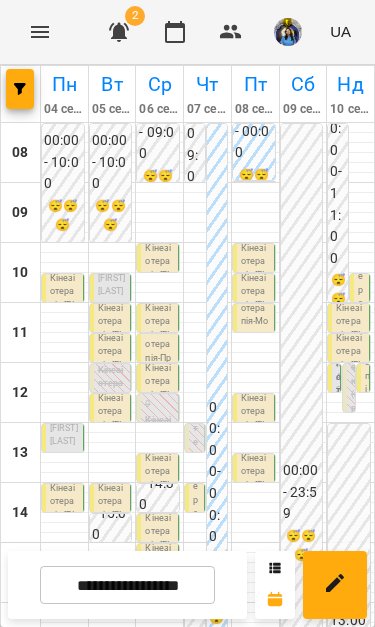 click on "Кінезіотерапія - [FIRST] [LAST]" at bounding box center [112, 696] 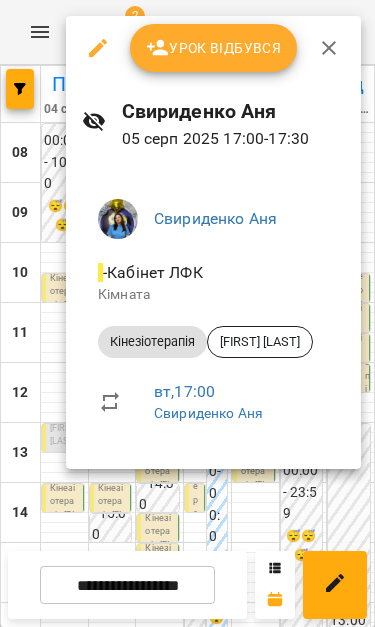 click at bounding box center (187, 313) 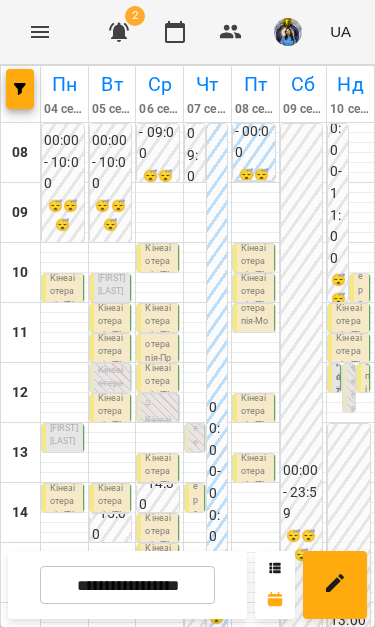 click on "Кінезіотерапія - [FIRST] [LAST]" at bounding box center [112, 726] 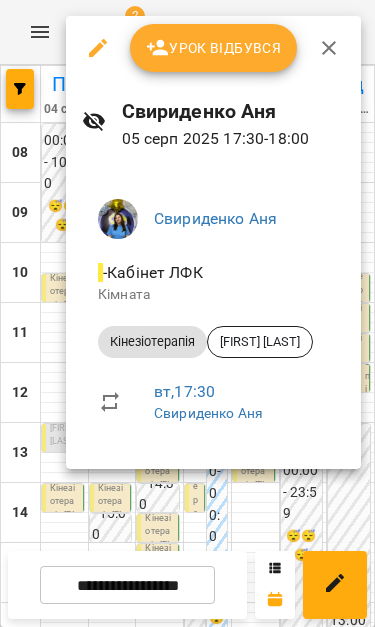 click at bounding box center (187, 313) 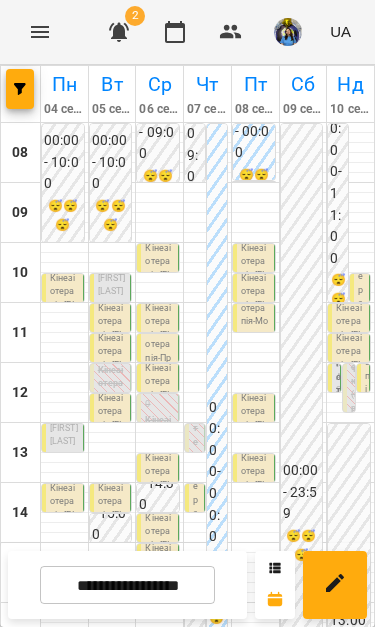 click on "Кінезіотерапія - [FIRST] [LAST]" at bounding box center (112, 756) 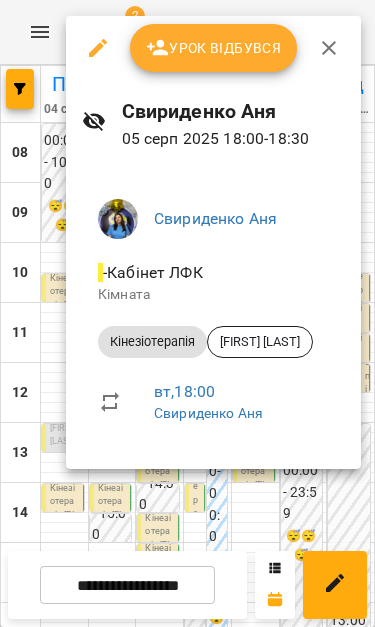 click at bounding box center [187, 313] 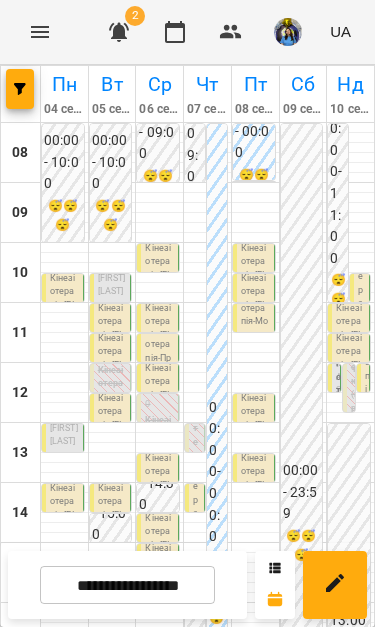 scroll, scrollTop: 70, scrollLeft: 0, axis: vertical 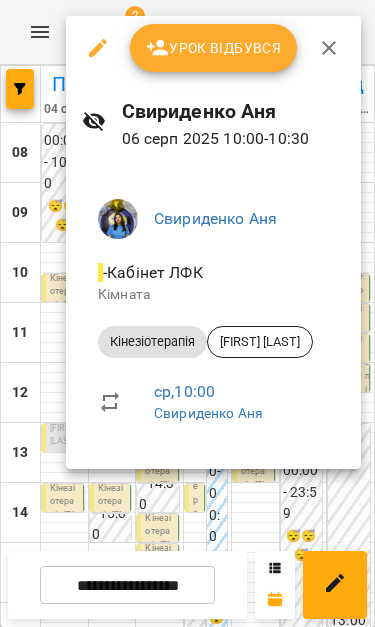 click at bounding box center [187, 313] 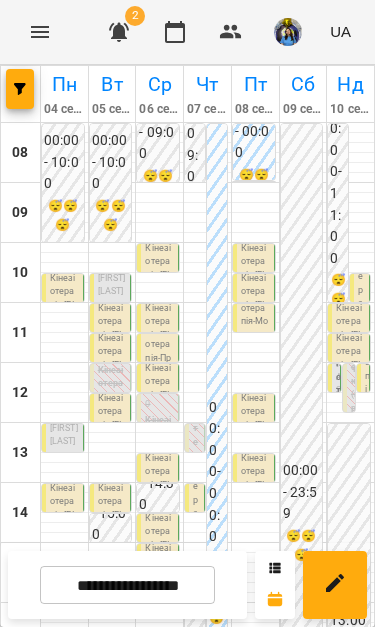 click on "Кінезіотерапія - [FIRST] [LAST]" at bounding box center (159, 336) 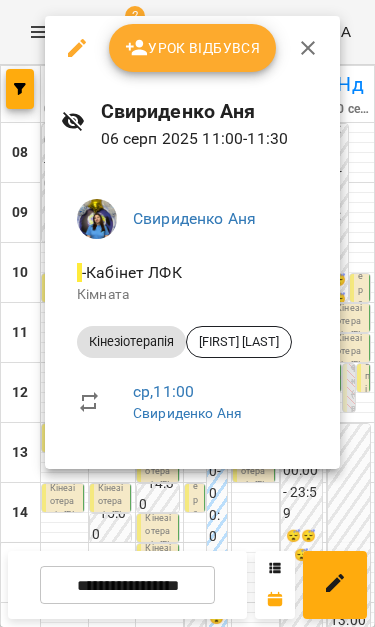 click at bounding box center [187, 313] 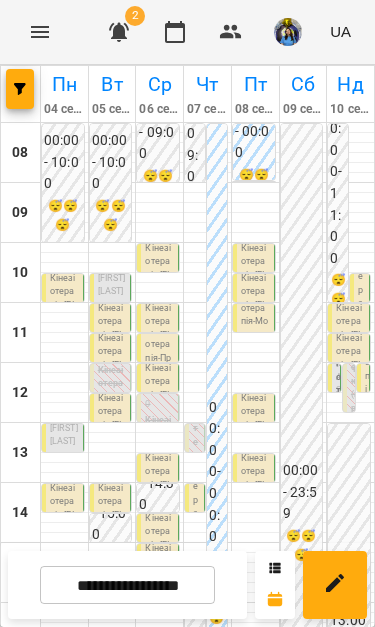 click on "Кінезіотерапія - [FIRST] [LAST]" at bounding box center (159, 365) 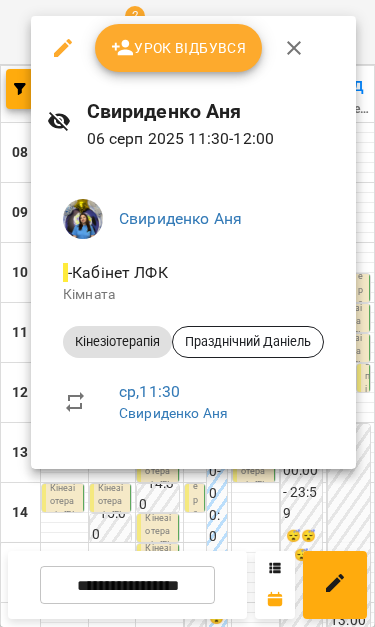 click at bounding box center [187, 313] 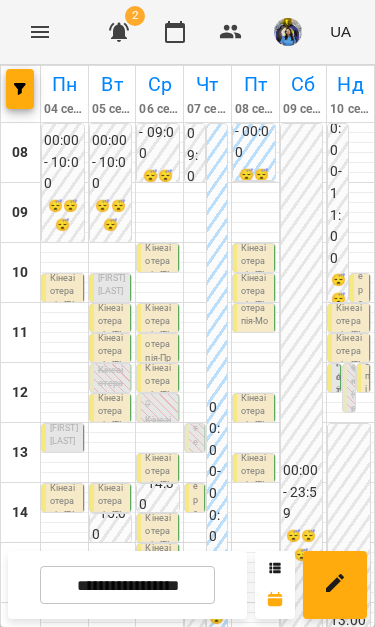 click on "For Business 2 UA" at bounding box center [187, 32] 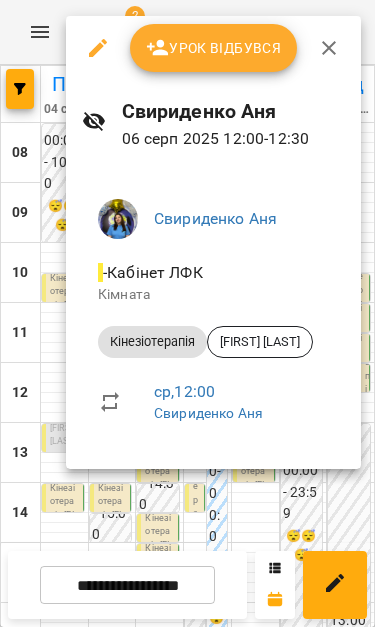 click at bounding box center [187, 313] 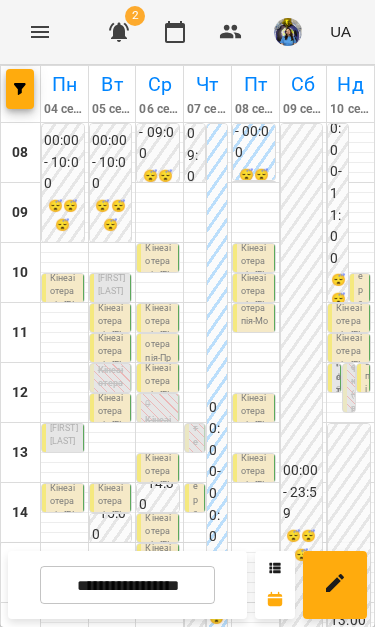 scroll, scrollTop: 124, scrollLeft: 0, axis: vertical 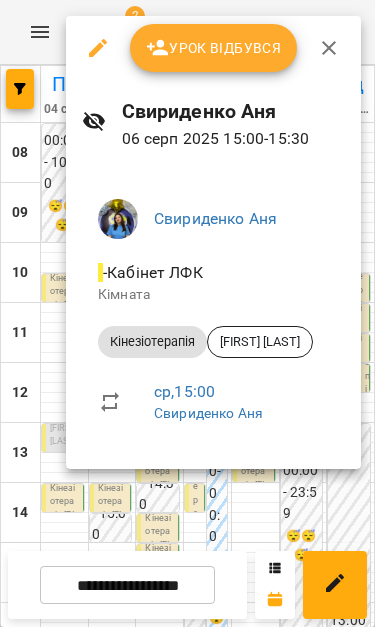 click at bounding box center (187, 313) 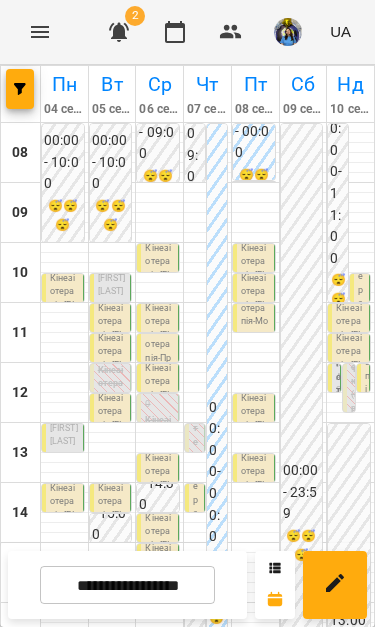 scroll, scrollTop: 254, scrollLeft: 0, axis: vertical 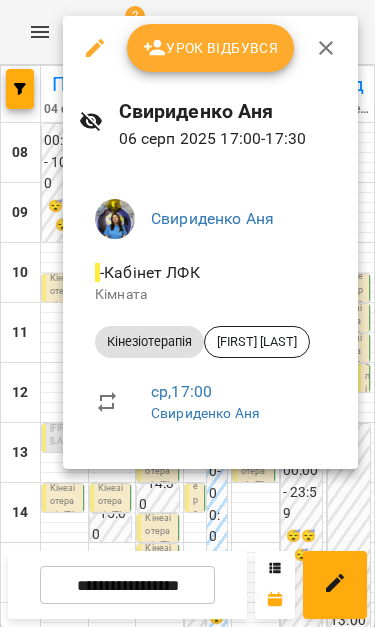 click at bounding box center (187, 313) 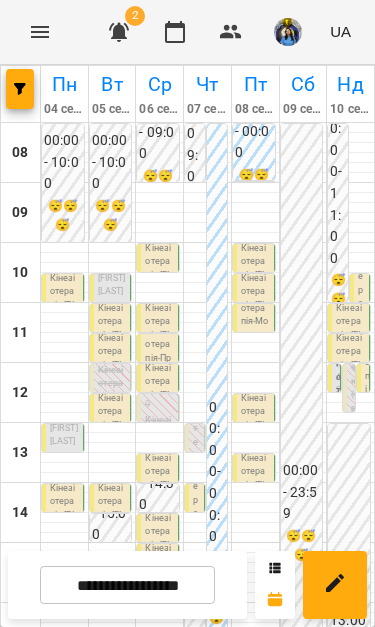 click on "Кінезіотерапія - [FIRST] [LAST]" at bounding box center [159, 726] 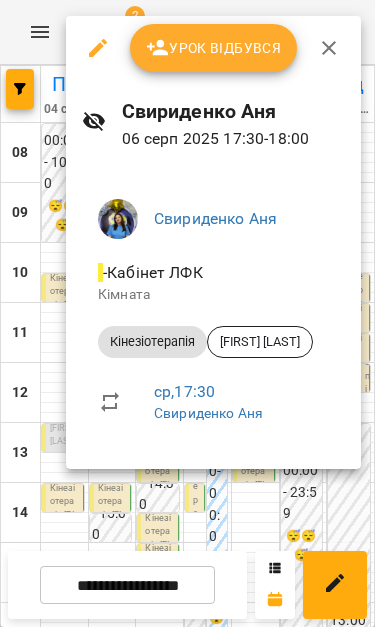 click at bounding box center (187, 313) 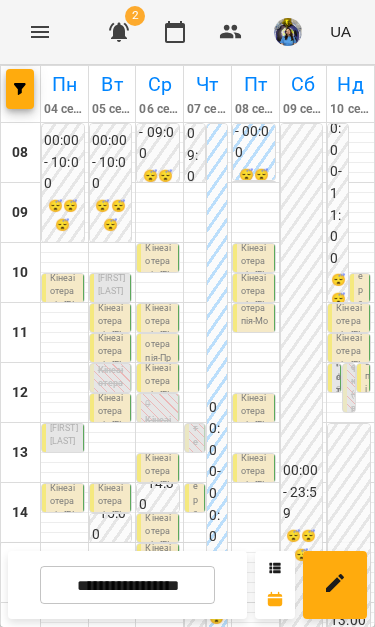 scroll, scrollTop: 103, scrollLeft: 0, axis: vertical 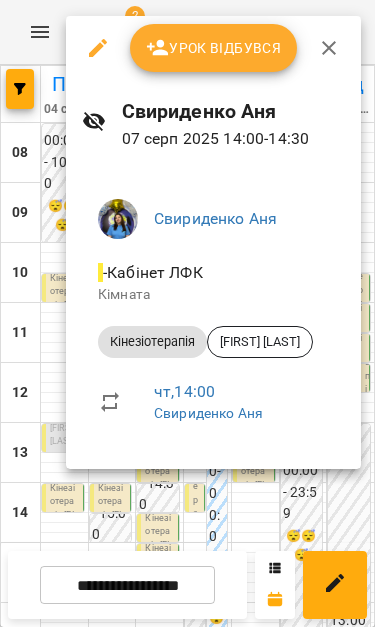 click at bounding box center [187, 313] 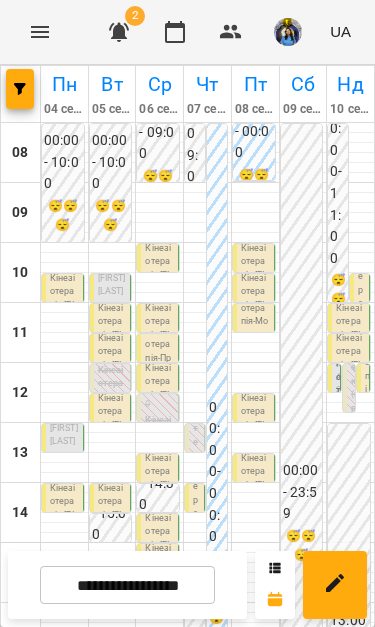 click on "Кінезіотерапія - [FIRST] [LAST]" at bounding box center [255, 306] 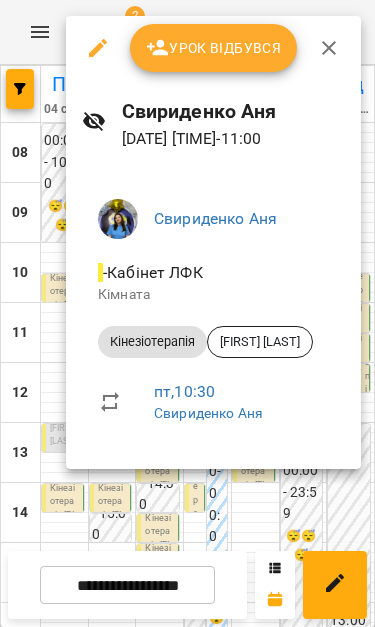 click at bounding box center (187, 313) 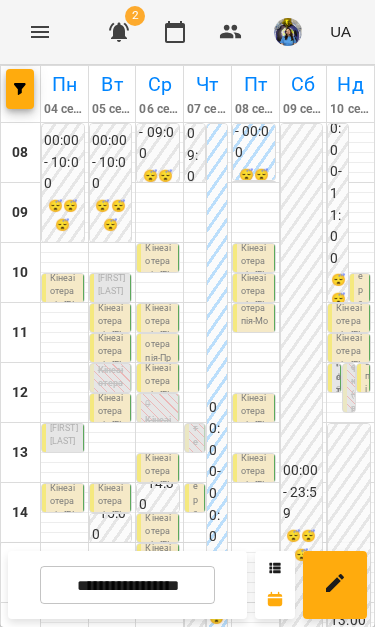 click on "Кінезіотерапія - [FIRST] [LAST]" at bounding box center [255, 276] 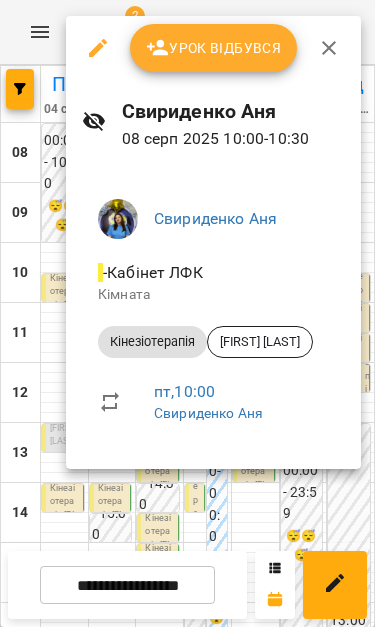 click at bounding box center [187, 313] 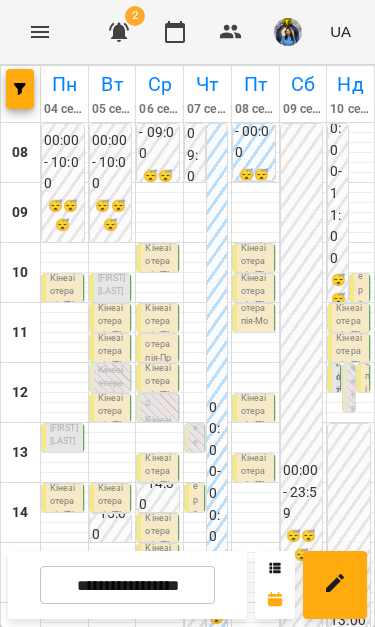 click on "13:30 Кінезіотерапія - [FIRST] [LAST]" at bounding box center [254, 474] 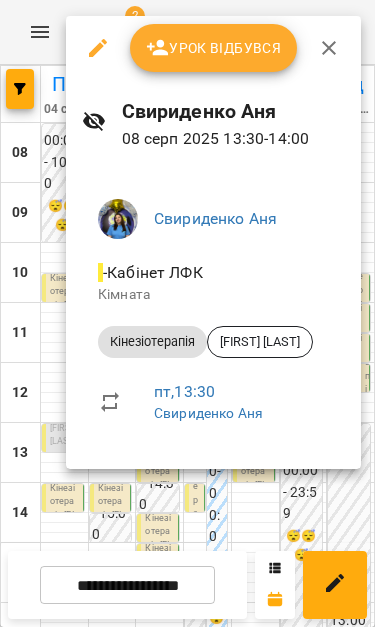 click at bounding box center (187, 313) 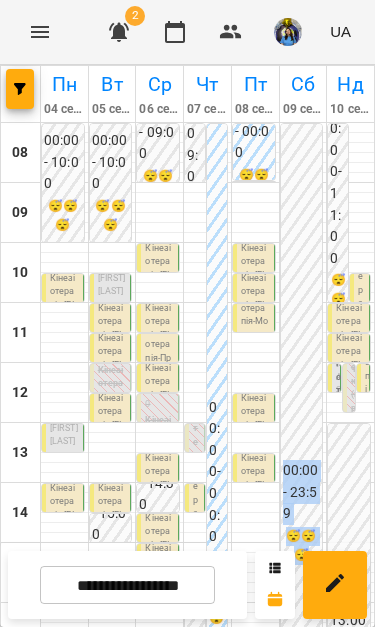 click at bounding box center (255, 568) 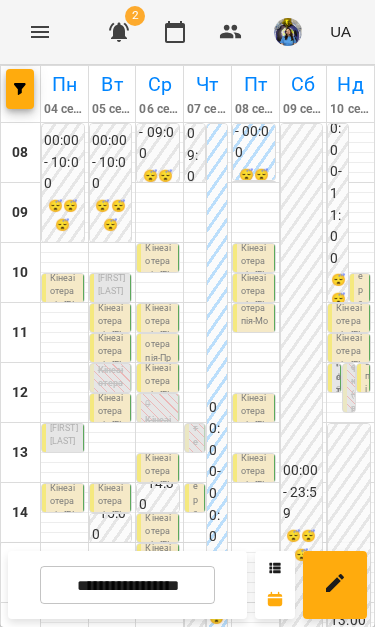 select on "**********" 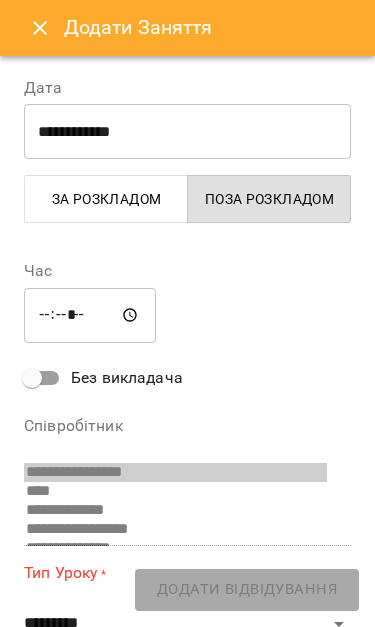 click 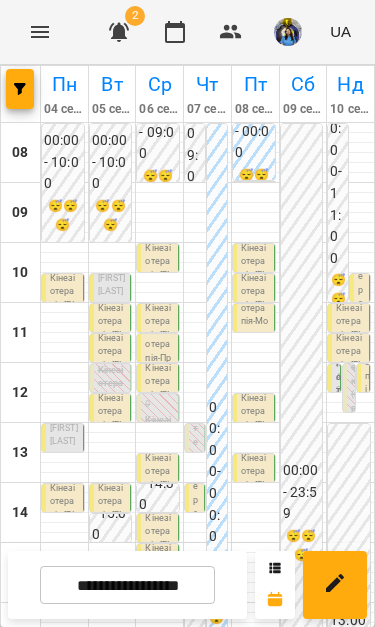 scroll, scrollTop: 172, scrollLeft: 0, axis: vertical 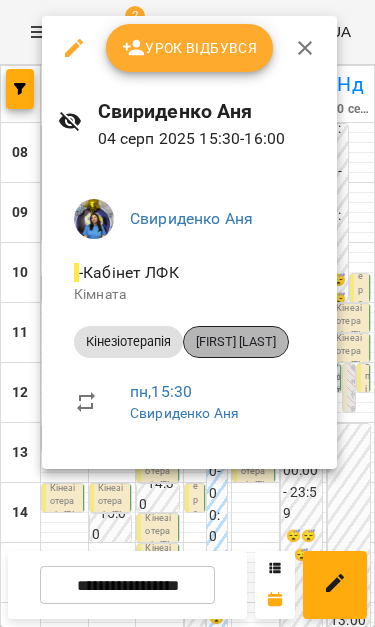 click on "[FIRST] [LAST]" at bounding box center [236, 342] 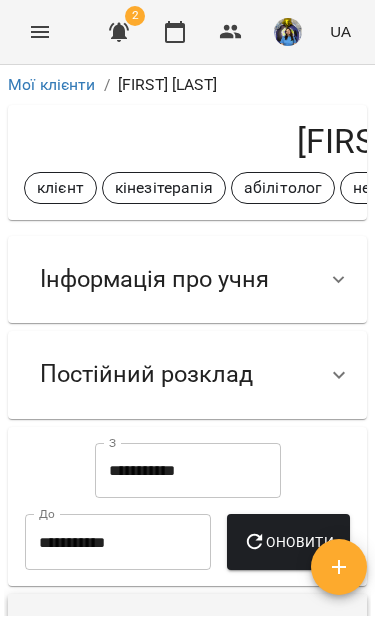 click on "**********" at bounding box center (188, 471) 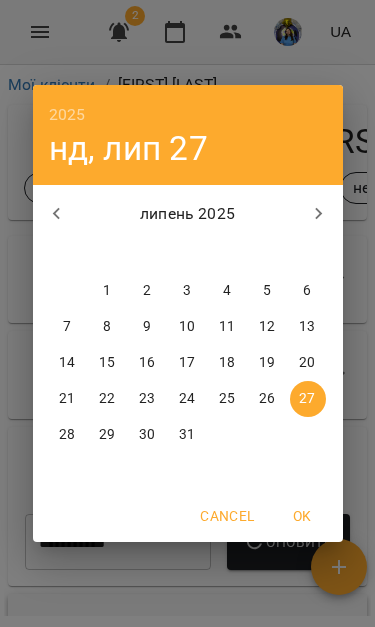 click at bounding box center (57, 214) 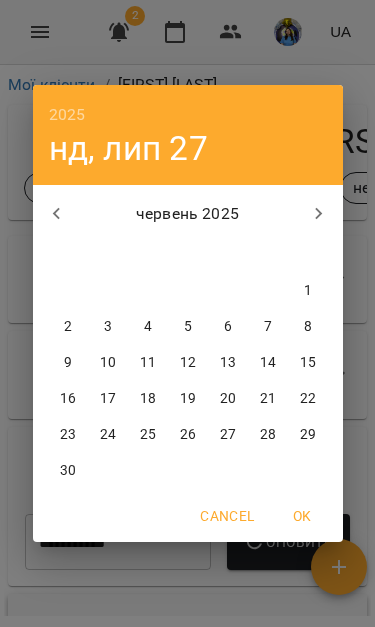 click 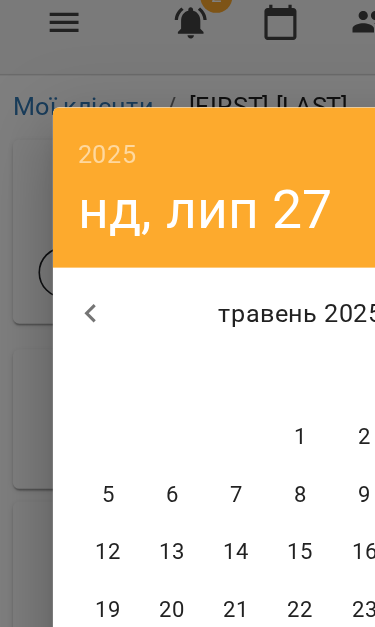 click 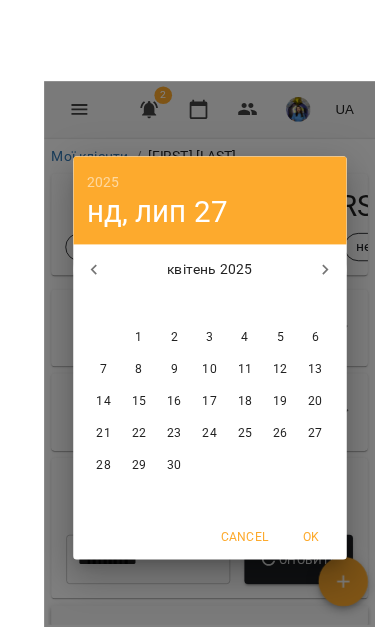 scroll, scrollTop: 2, scrollLeft: 0, axis: vertical 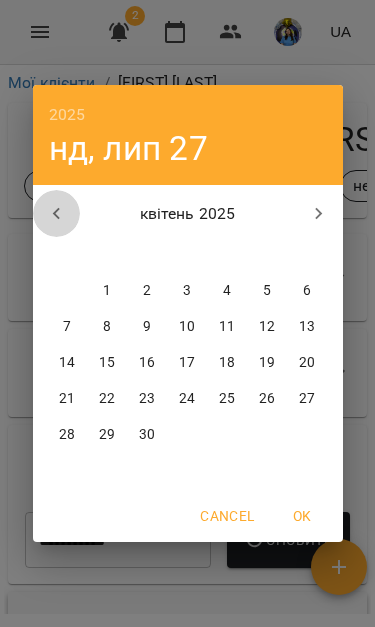 click 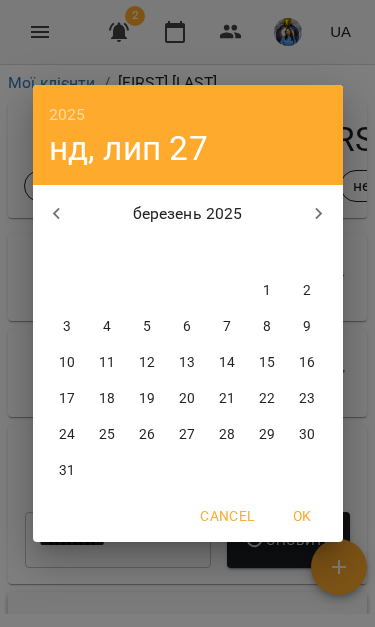 click 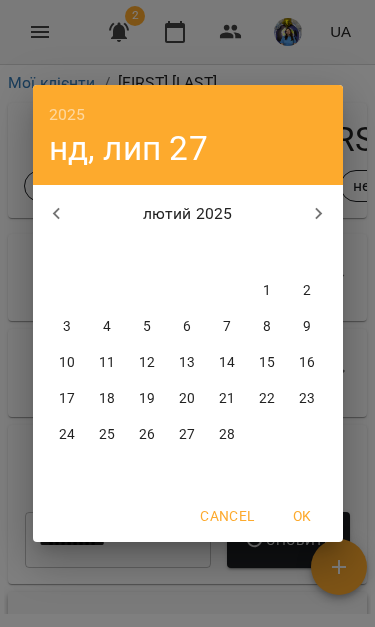 click at bounding box center (57, 214) 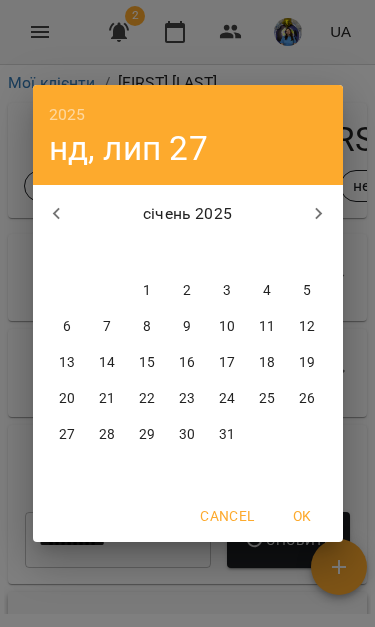 click on "1" at bounding box center (147, 291) 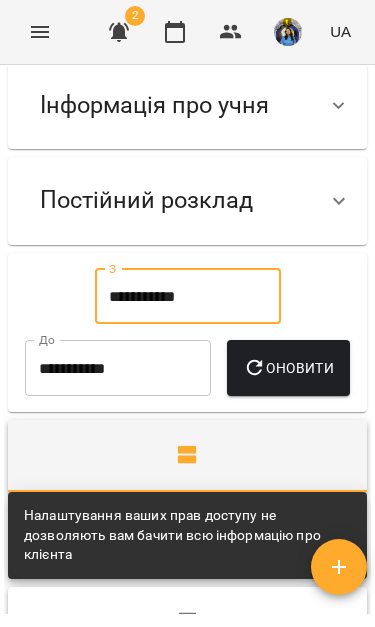 scroll, scrollTop: 173, scrollLeft: 0, axis: vertical 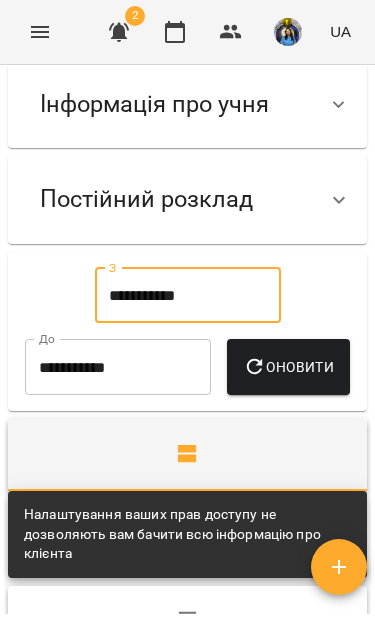click on "Оновити" at bounding box center (288, 367) 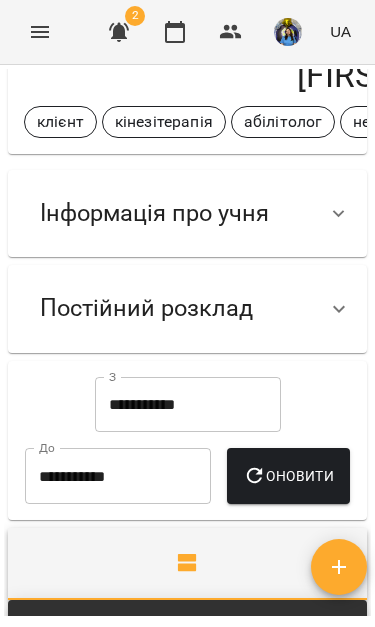 scroll, scrollTop: 82, scrollLeft: 0, axis: vertical 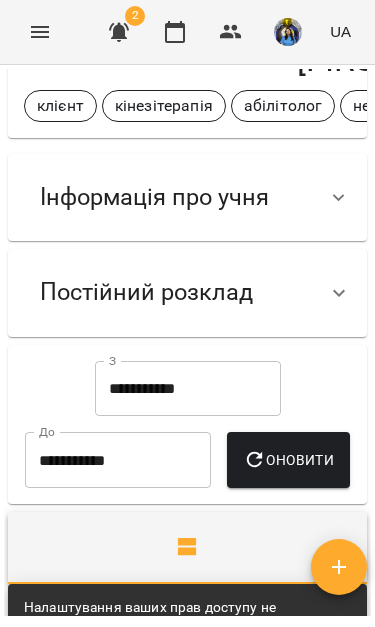 click 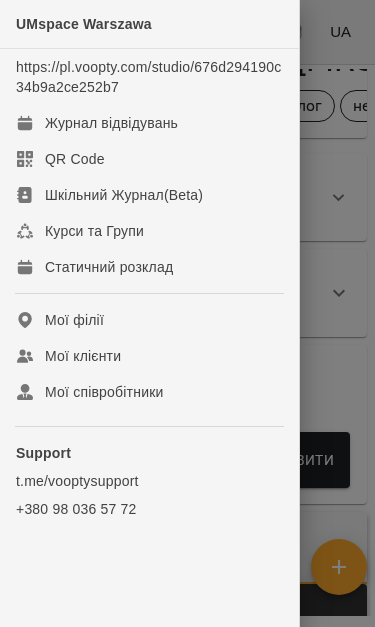 click on "Журнал відвідувань" at bounding box center [111, 123] 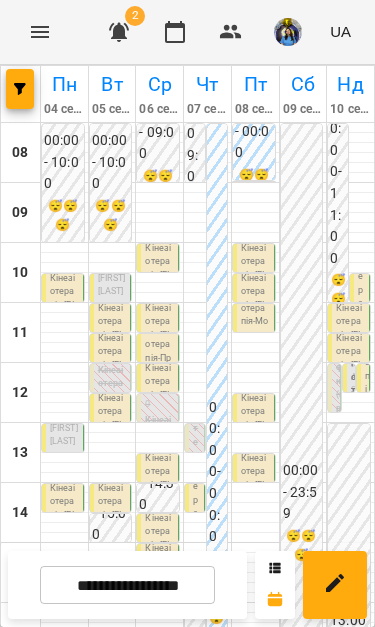 scroll, scrollTop: 294, scrollLeft: 0, axis: vertical 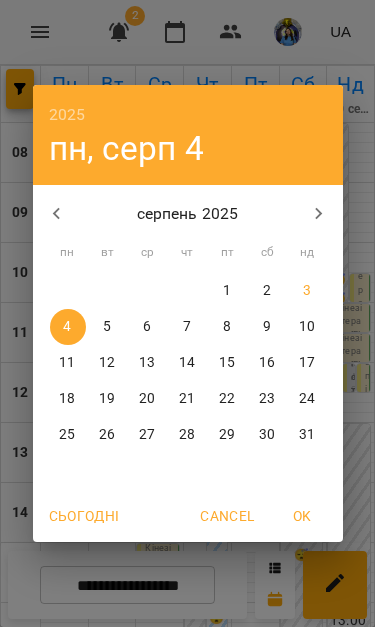 click on "2025 пн, серп 4 серпень 2025 пн вт ср чт пт сб нд 28 29 30 31 1 2 3 4 5 6 7 8 9 10 11 12 13 14 15 16 17 18 19 20 21 22 23 24 25 26 27 28 29 30 31 Сьогодні Cancel OK" at bounding box center (187, 313) 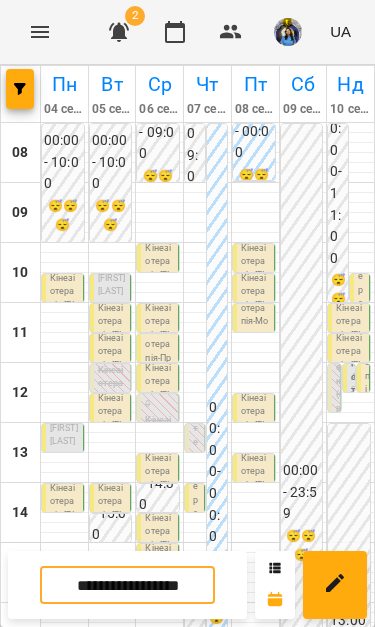scroll, scrollTop: 322, scrollLeft: 0, axis: vertical 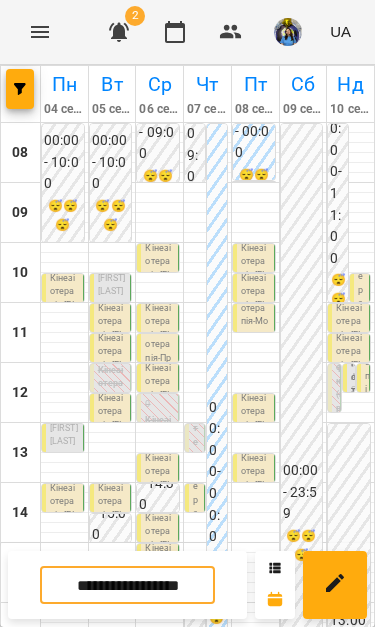 click on "Кінезіотерапія - [FIRST] [LAST]" at bounding box center [64, 756] 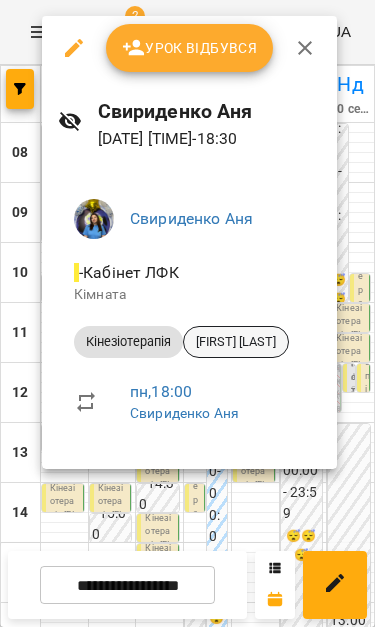 click on "[FIRST] [LAST]" at bounding box center (236, 342) 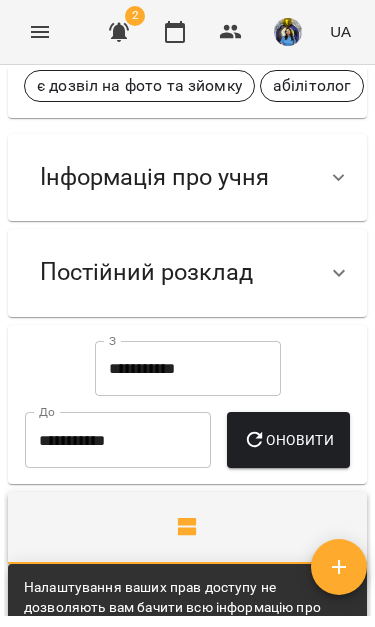 scroll, scrollTop: 98, scrollLeft: 0, axis: vertical 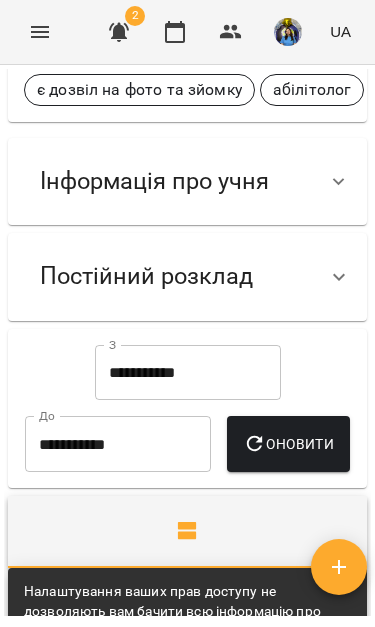 click on "**********" at bounding box center [188, 373] 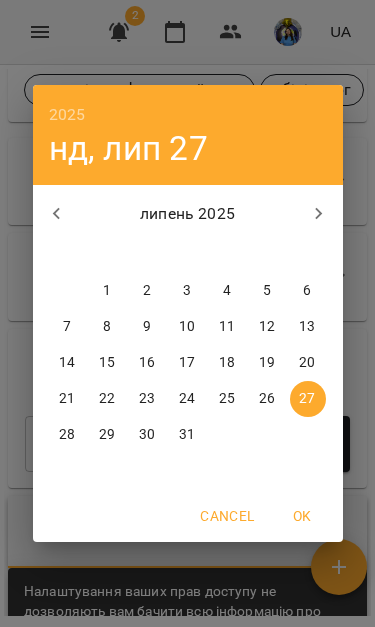 click 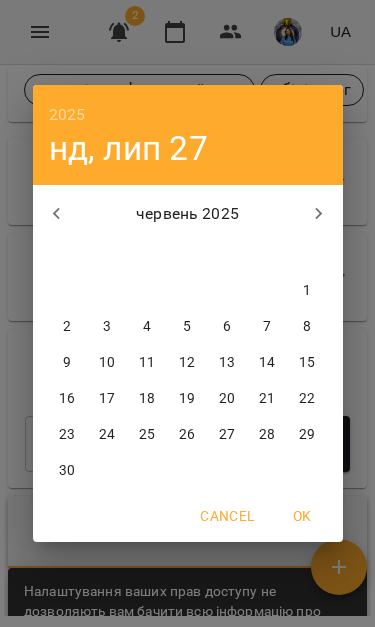 click 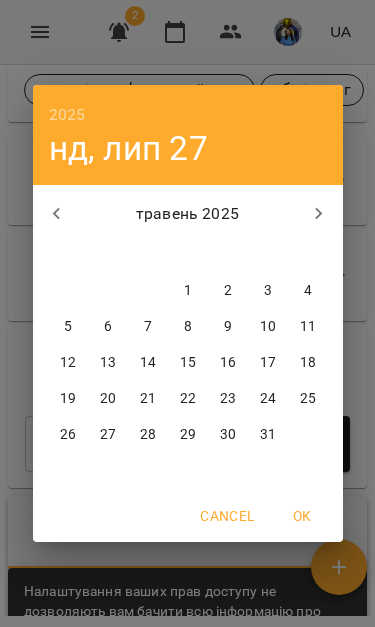 click 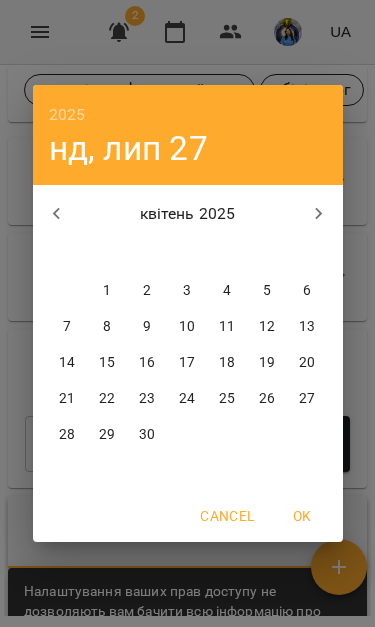 click at bounding box center [57, 214] 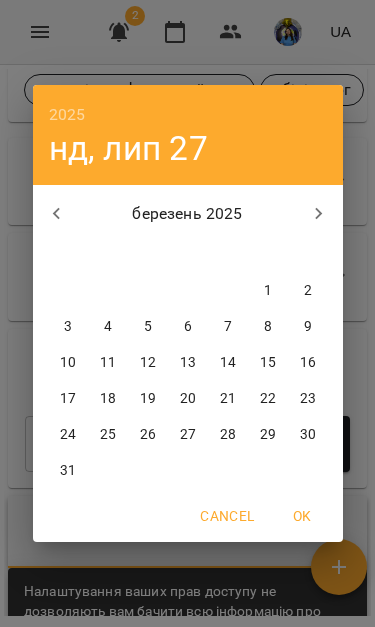 click 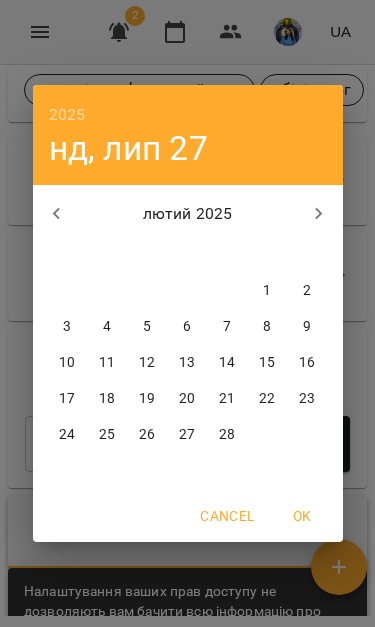 click on "1" at bounding box center [267, 291] 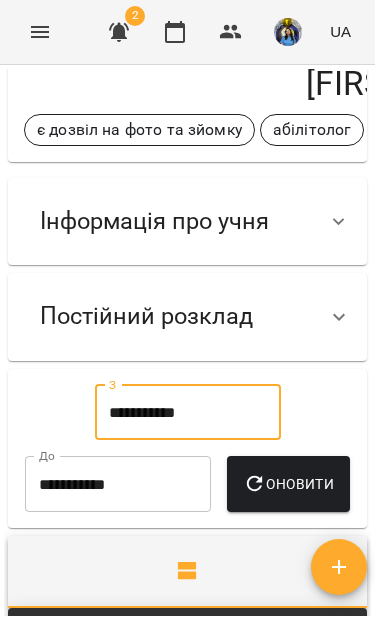 scroll, scrollTop: 60, scrollLeft: 0, axis: vertical 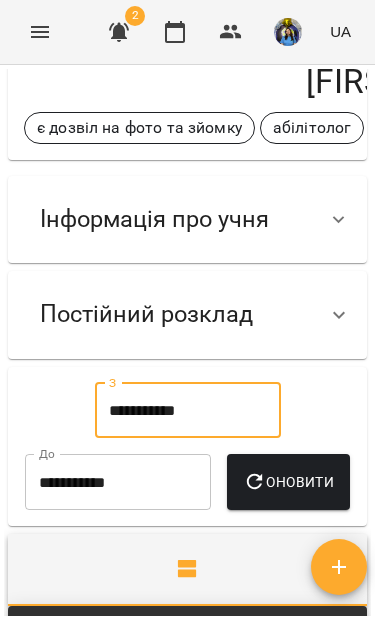 click on "**********" at bounding box center [188, 411] 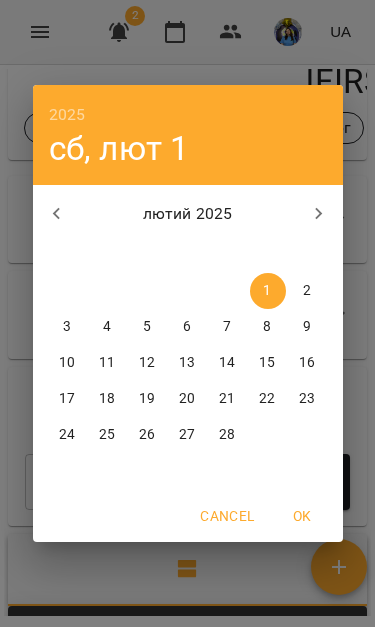click 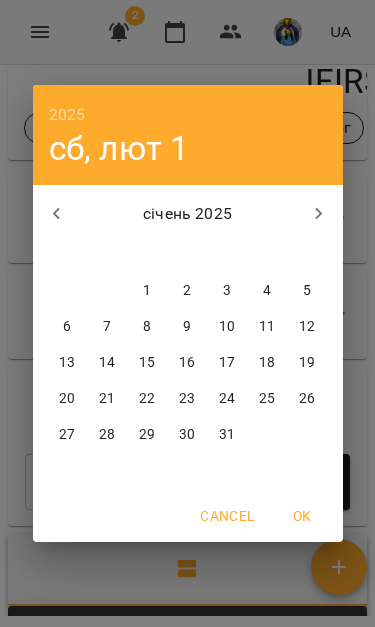 click 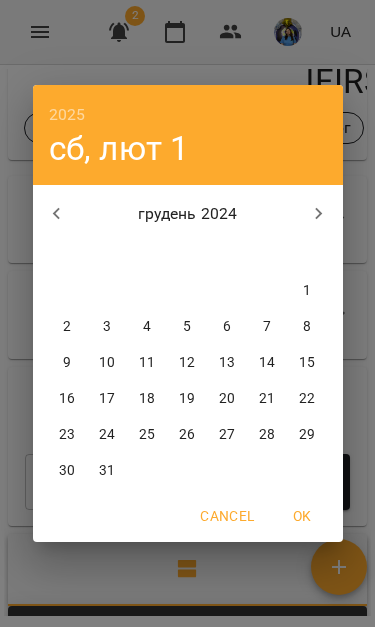 click on "1" at bounding box center (307, 291) 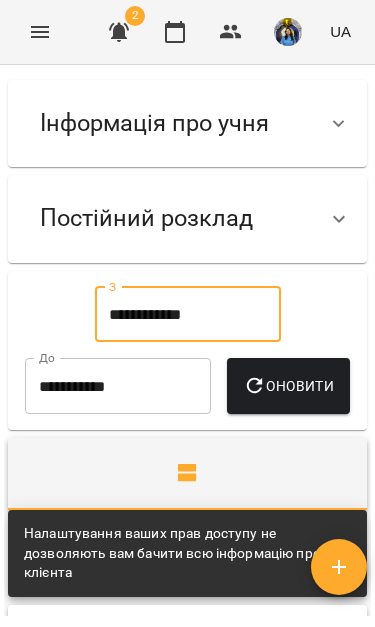 click on "Оновити" at bounding box center (288, 386) 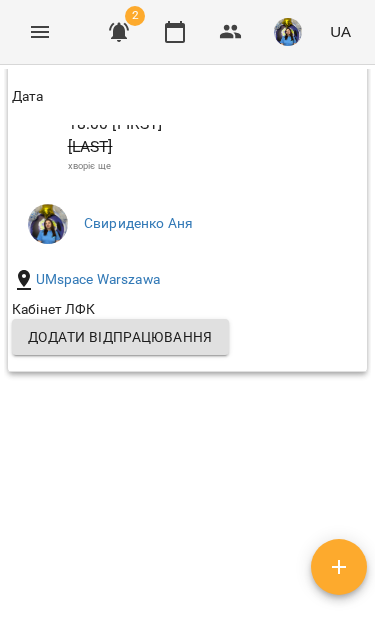 scroll, scrollTop: 7088, scrollLeft: 0, axis: vertical 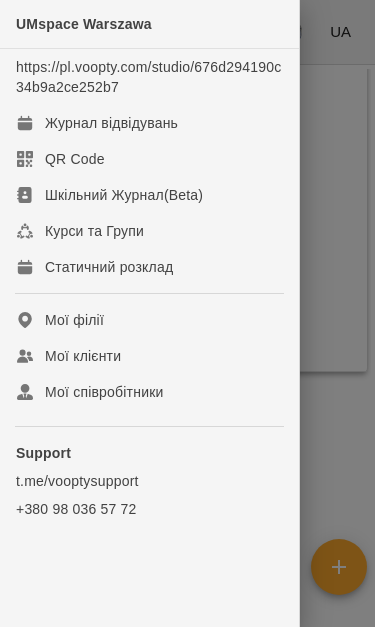click on "Журнал відвідувань" at bounding box center (111, 123) 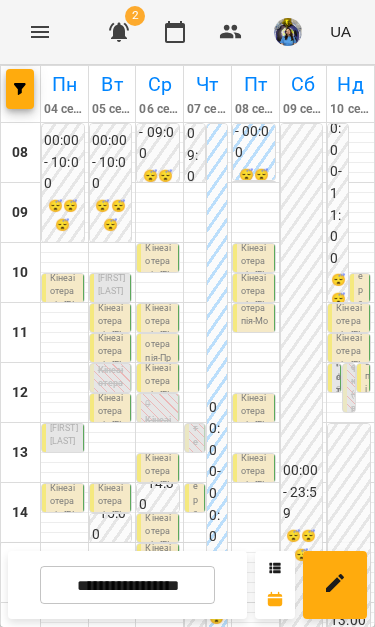 click on "**********" at bounding box center (127, 585) 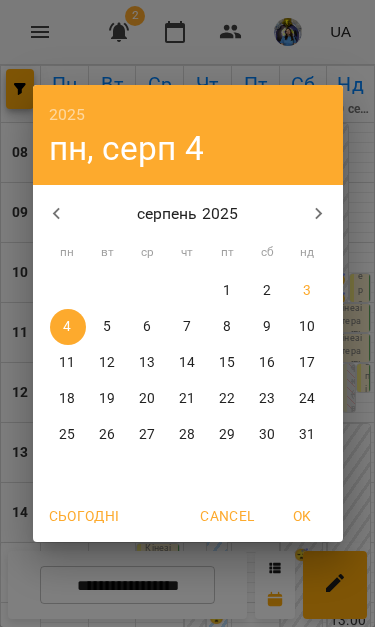 click on "Cancel" at bounding box center (227, 516) 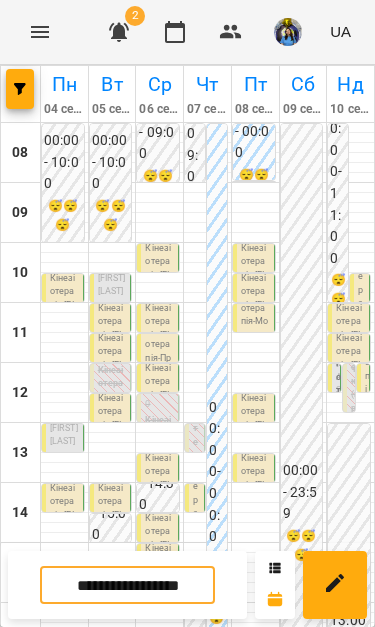 scroll, scrollTop: 365, scrollLeft: 0, axis: vertical 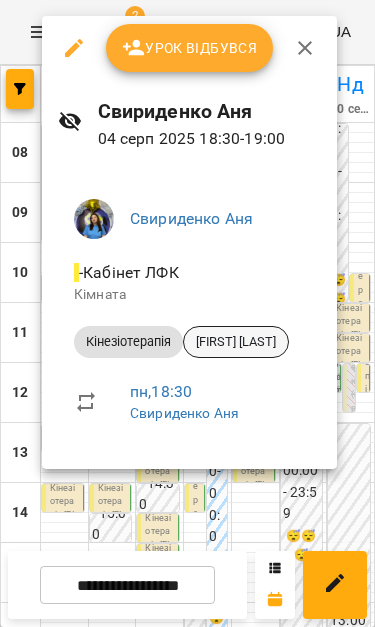 click on "[FIRST] [LAST]" at bounding box center [236, 342] 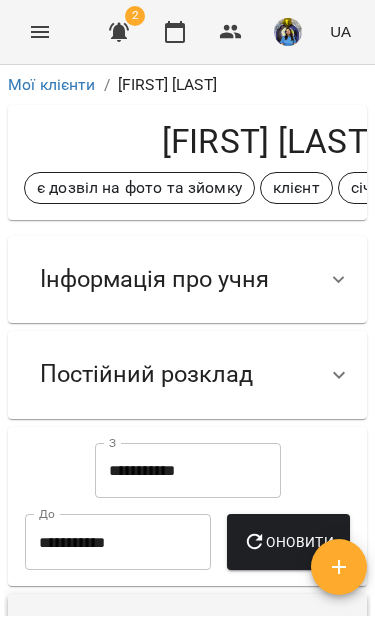 click on "**********" at bounding box center [188, 471] 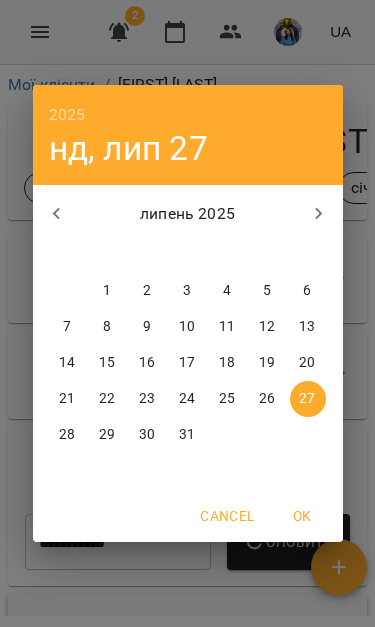 click 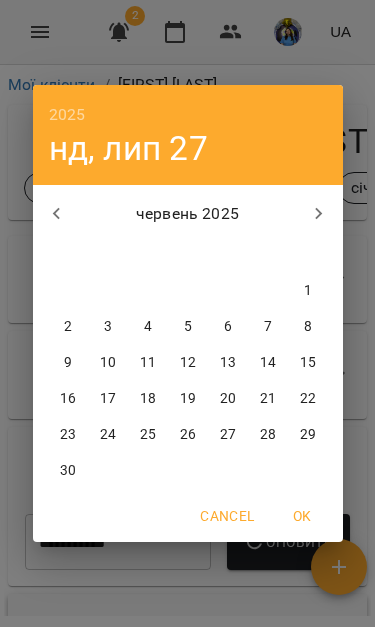 click 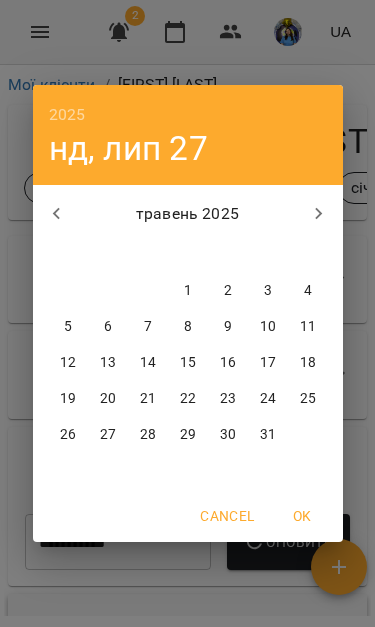 click 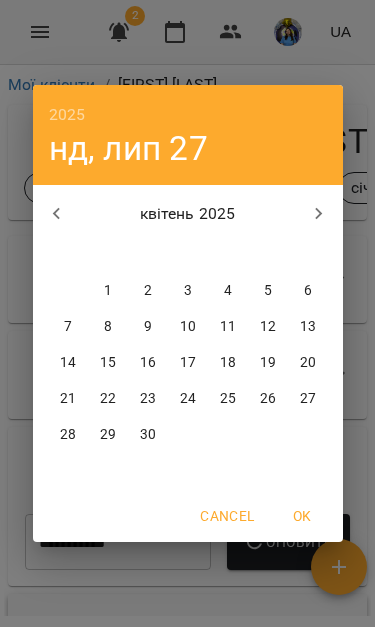 click 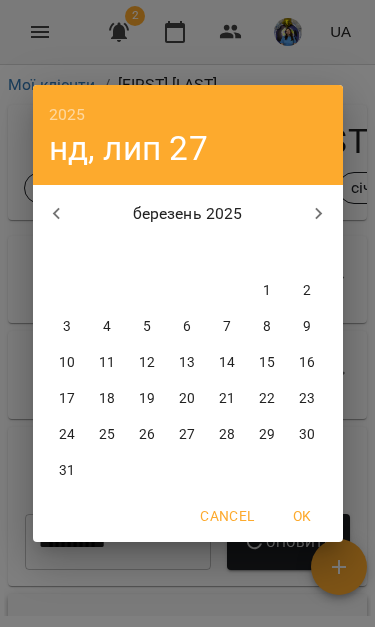click 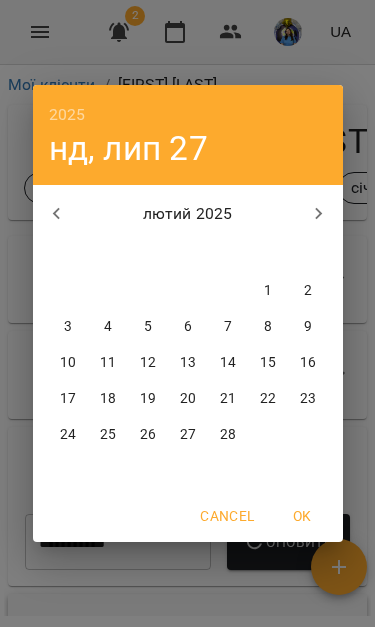 click 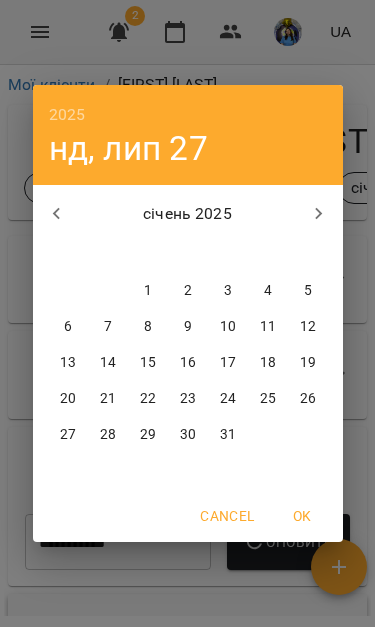 click 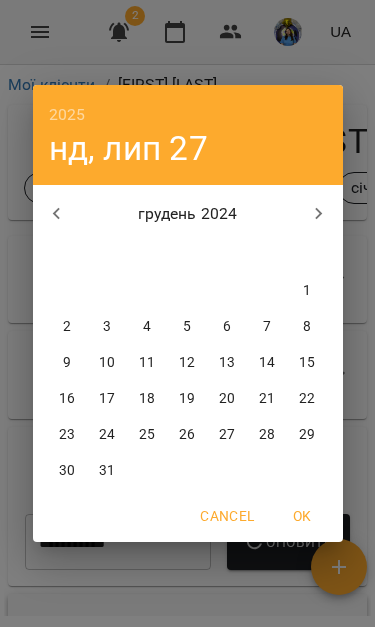 click on "1" at bounding box center [308, 291] 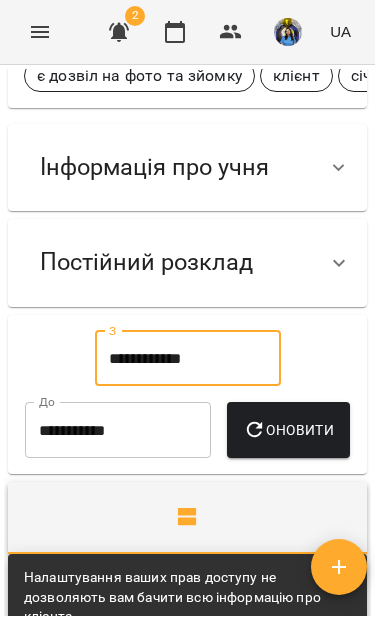 click on "Оновити" at bounding box center (288, 430) 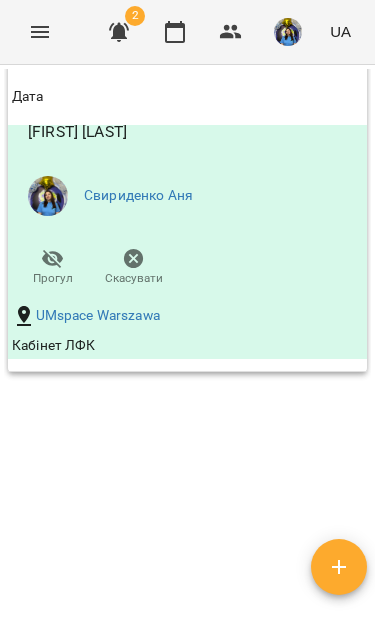 scroll, scrollTop: 8759, scrollLeft: 0, axis: vertical 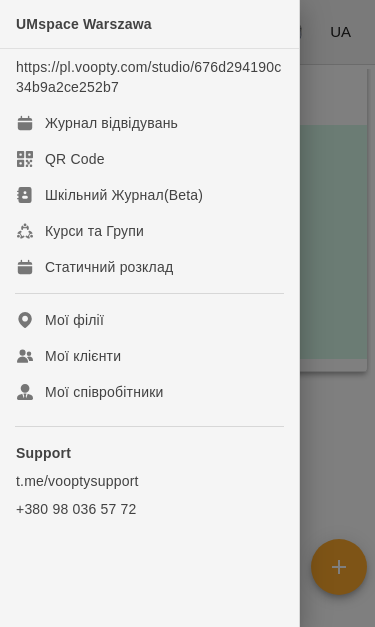 click on "Журнал відвідувань" at bounding box center (149, 123) 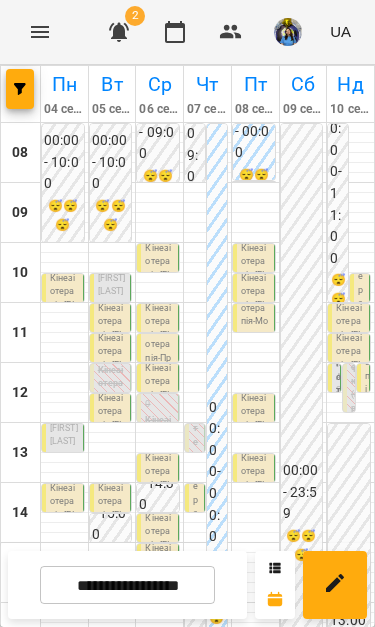 scroll, scrollTop: 248, scrollLeft: 0, axis: vertical 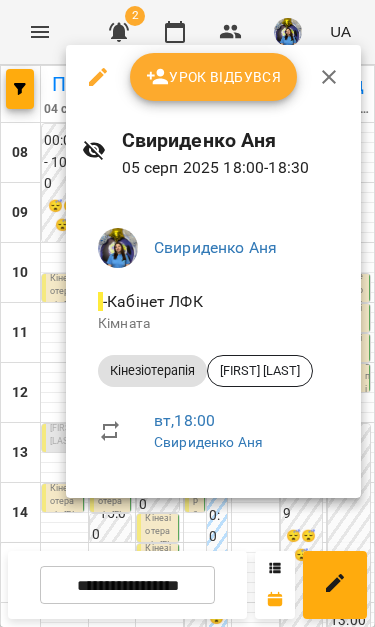 click 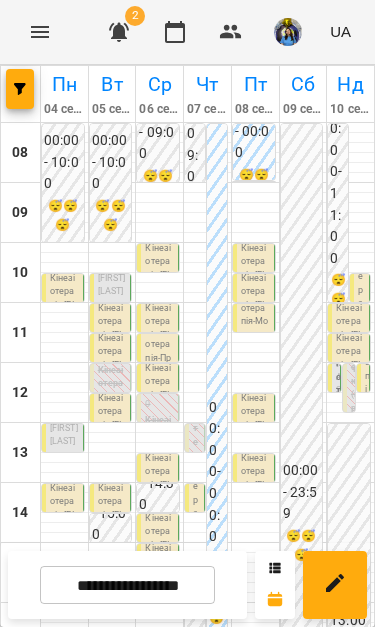 click on "Кінезіотерапія - [FIRST] [LAST]" at bounding box center [112, 726] 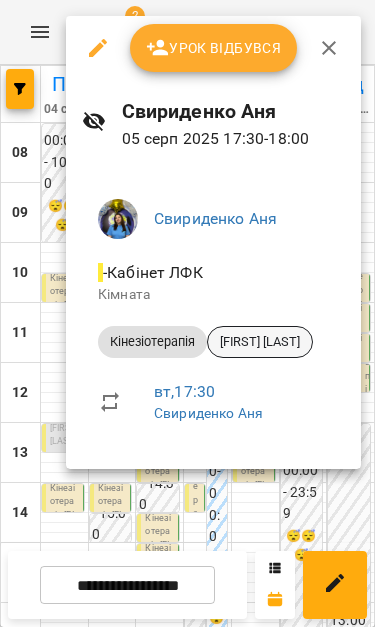 click on "[FIRST] [LAST]" at bounding box center (260, 342) 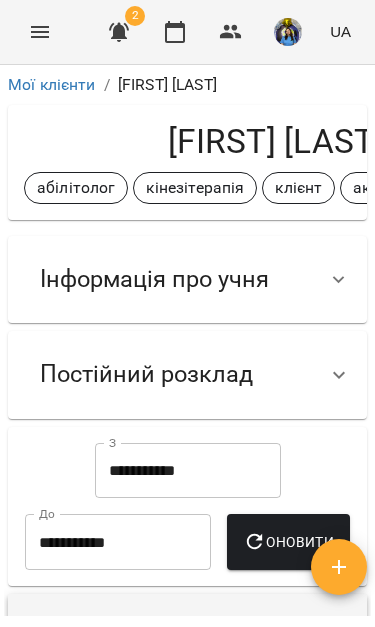 click on "Інформація про учня" at bounding box center [169, 279] 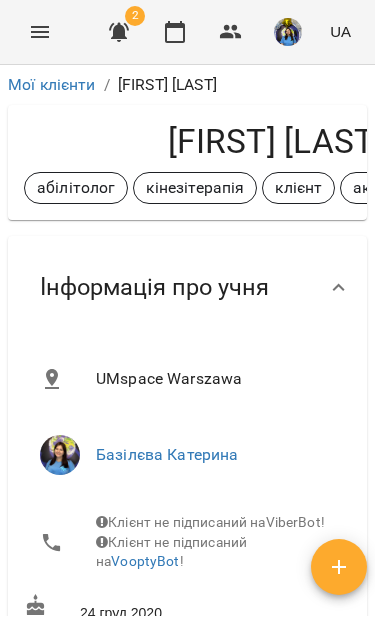click on "Інформація про учня" at bounding box center [169, 287] 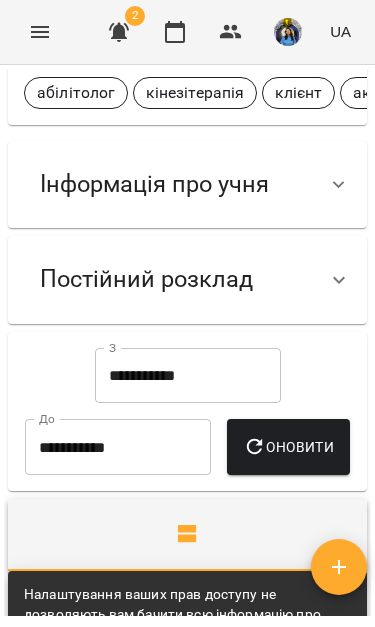 scroll, scrollTop: 97, scrollLeft: 0, axis: vertical 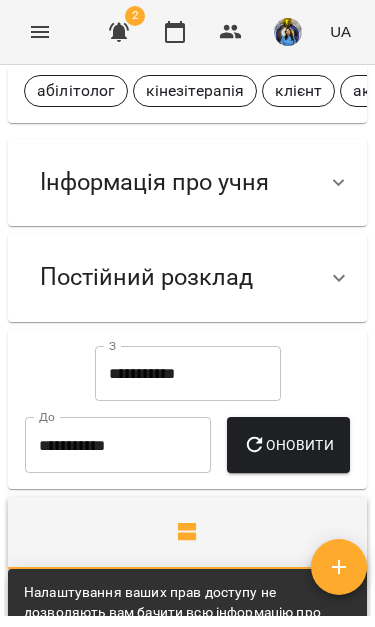 click on "Інформація про учня" at bounding box center [169, 182] 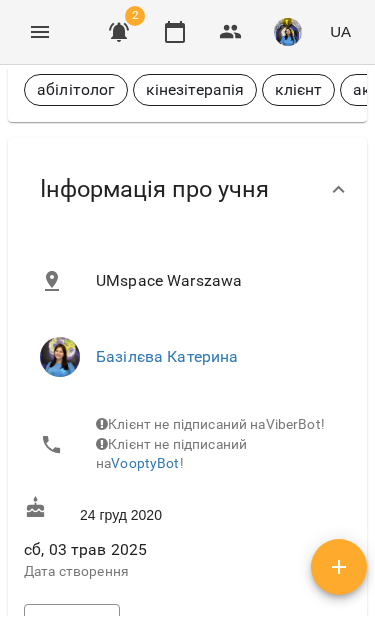 scroll, scrollTop: 101, scrollLeft: 0, axis: vertical 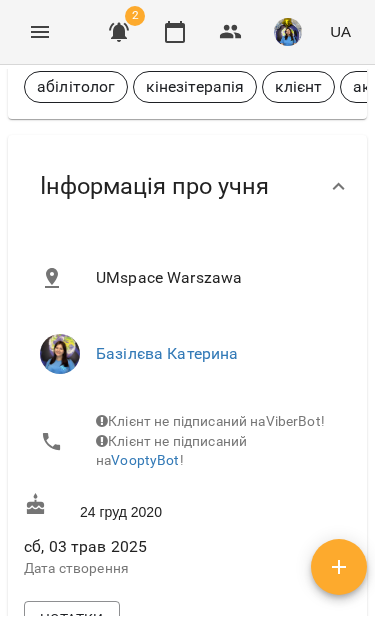 click on "Інформація про учня" at bounding box center (187, 186) 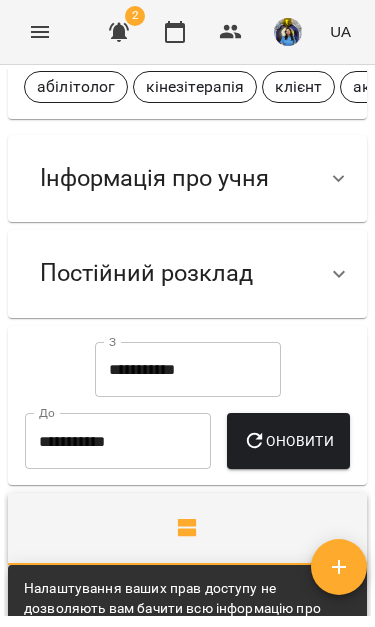 click on "Постійний розклад" at bounding box center [169, 273] 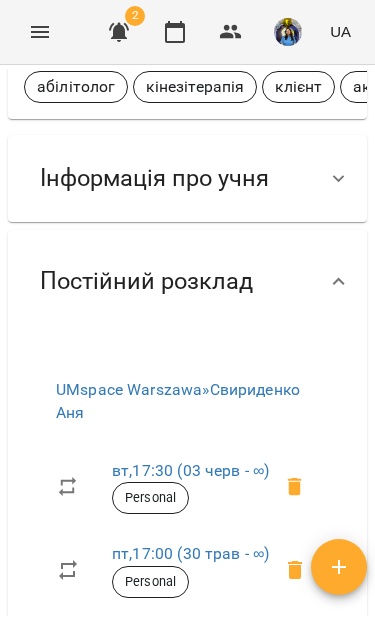 click at bounding box center [339, 282] 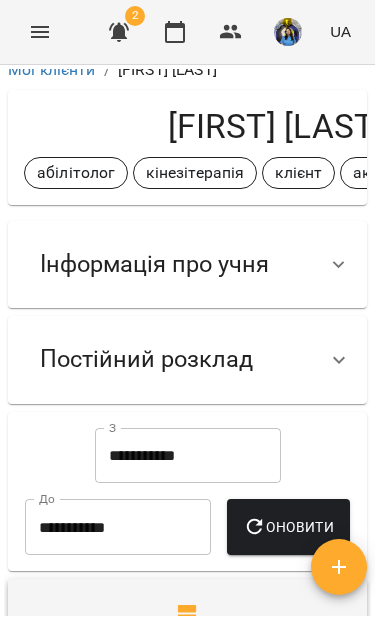 scroll, scrollTop: 14, scrollLeft: 0, axis: vertical 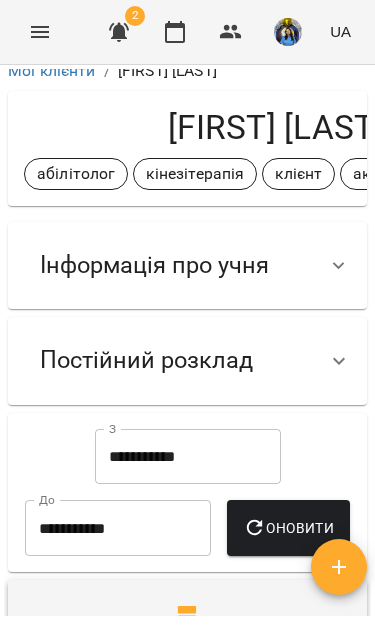 click on "**********" at bounding box center [188, 457] 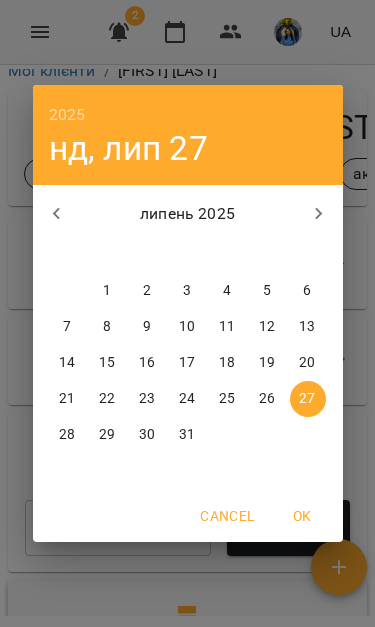 click at bounding box center (57, 214) 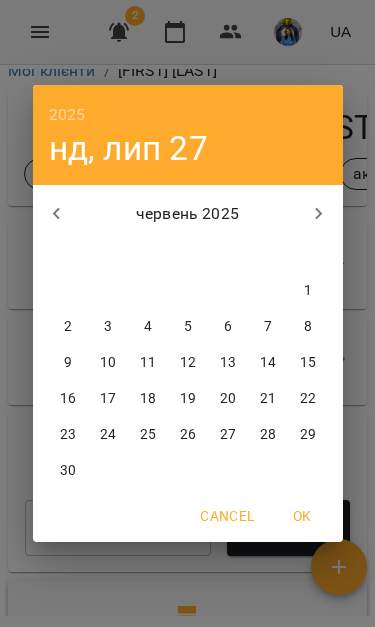 click 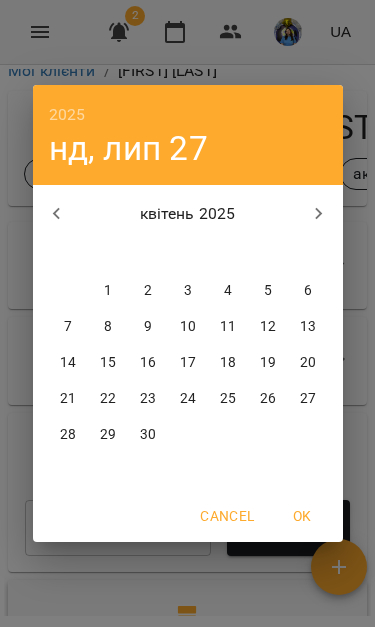 click 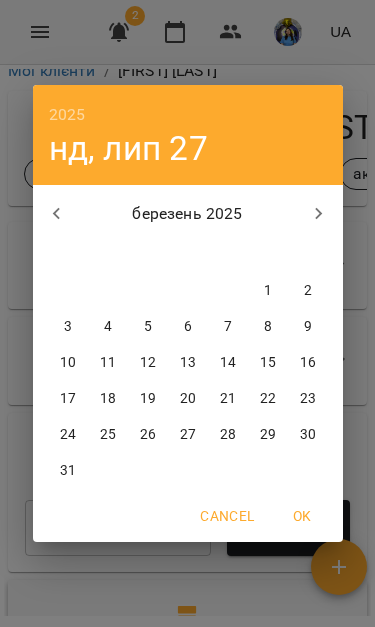 click 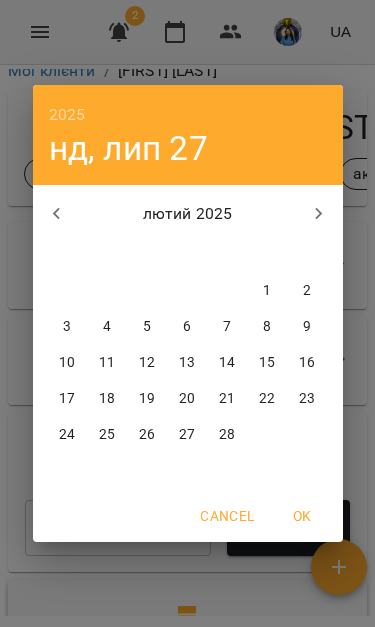 click on "1" at bounding box center [268, 291] 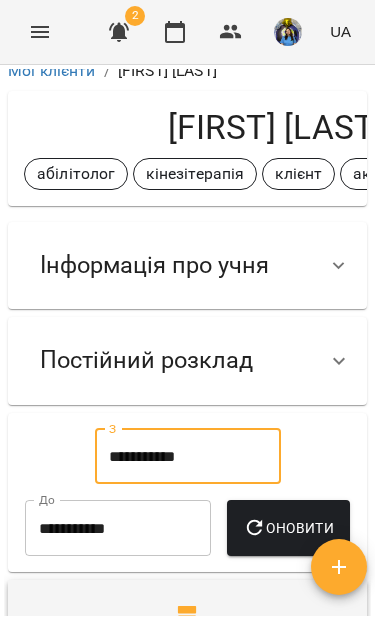 click on "Оновити" at bounding box center [288, 528] 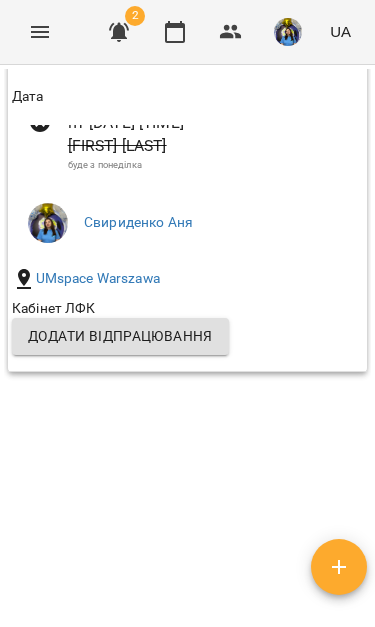 scroll, scrollTop: 7732, scrollLeft: 0, axis: vertical 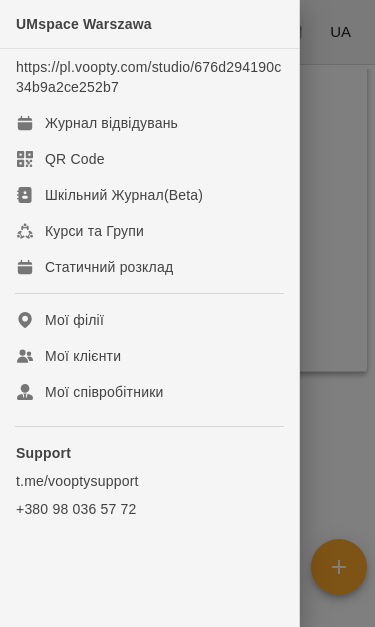 click on "Журнал відвідувань" at bounding box center (111, 123) 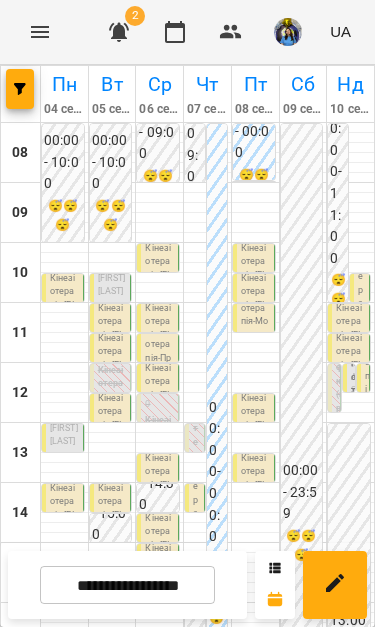 click on "Кінезіотерапія - [FIRST] [LAST]" at bounding box center (159, 365) 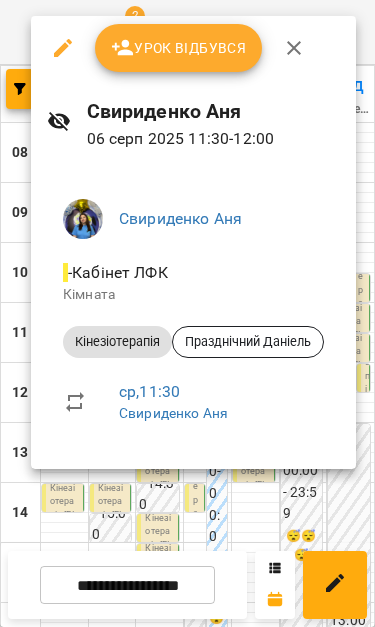 click on "Празднічний Даніель" at bounding box center (248, 342) 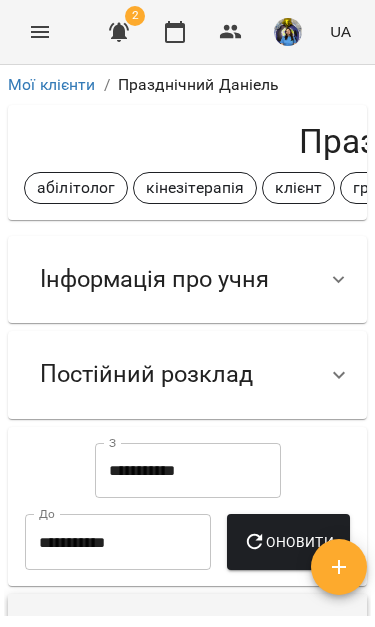 click on "**********" at bounding box center [188, 471] 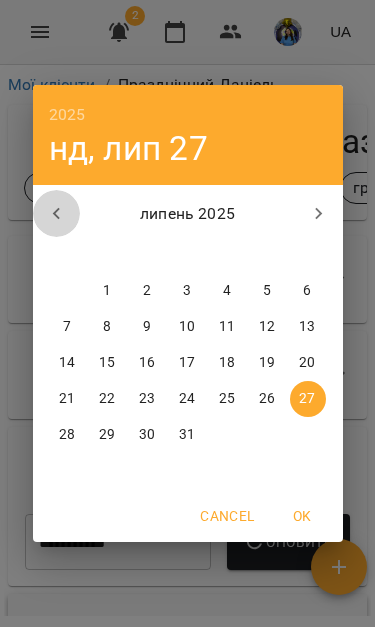click 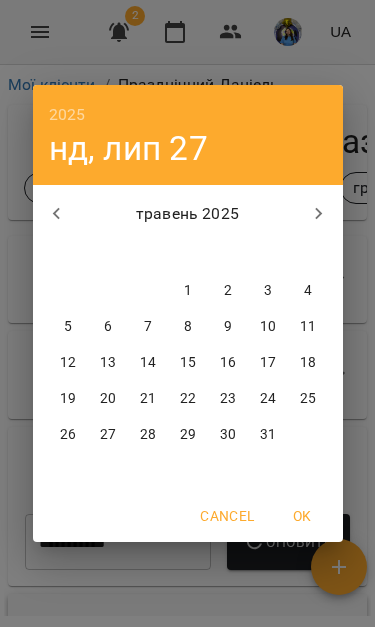 click 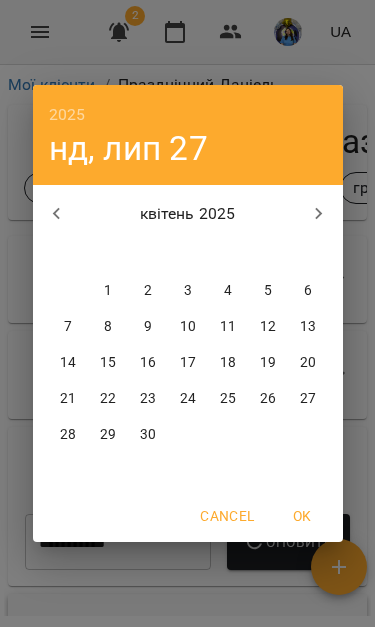 click 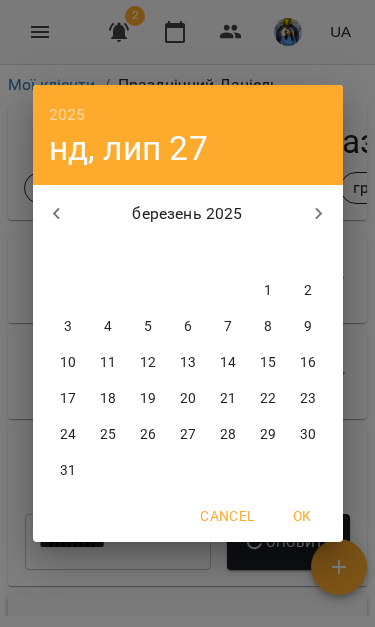 click 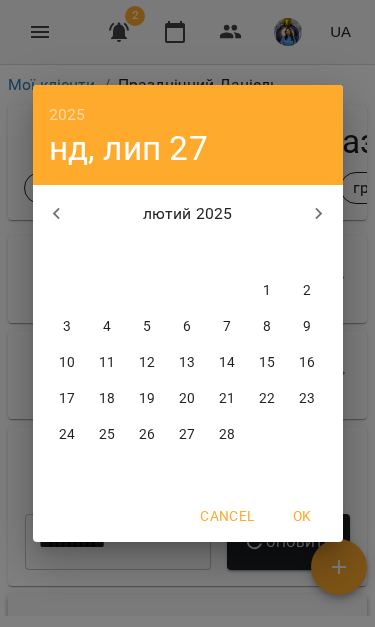 click on "1" at bounding box center (267, 291) 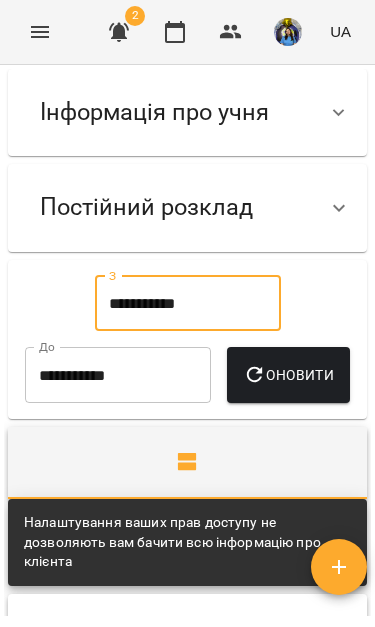 click on "Оновити" at bounding box center [288, 375] 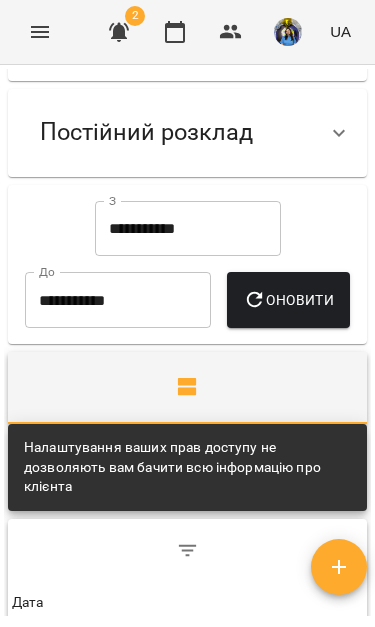 scroll, scrollTop: 224, scrollLeft: 0, axis: vertical 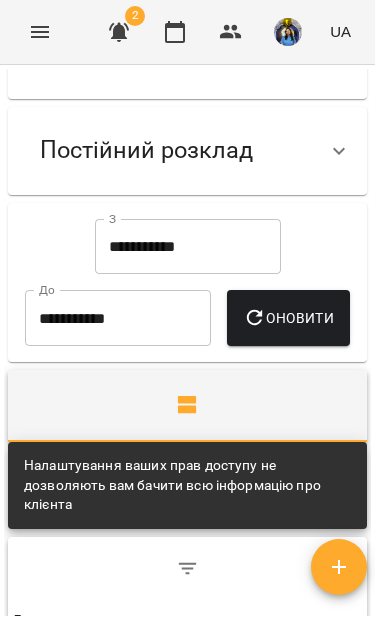 click on "**********" at bounding box center [188, 247] 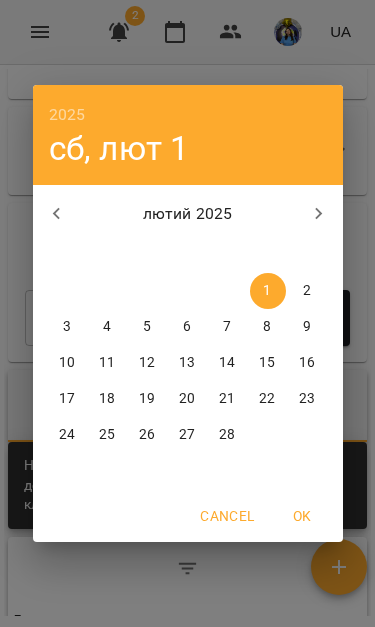 click 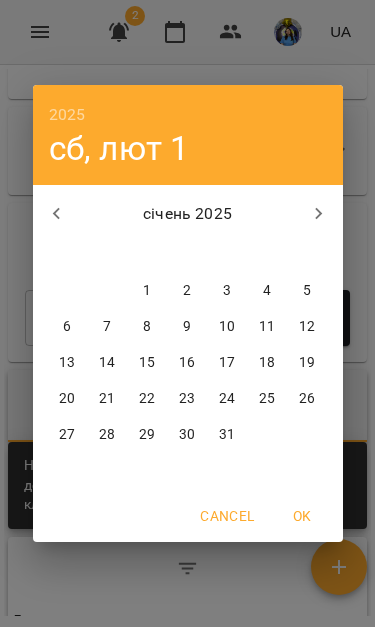 click on "1" at bounding box center [148, 291] 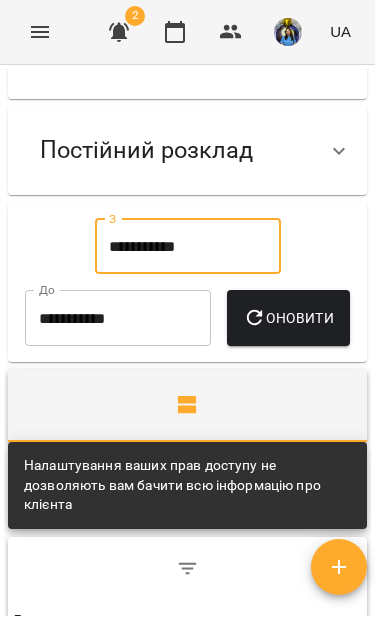 click on "Оновити" at bounding box center [288, 318] 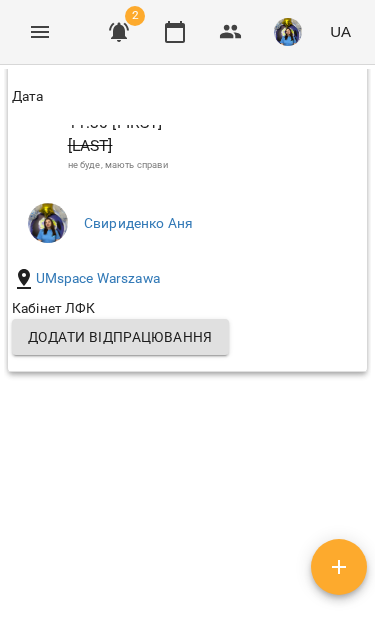 scroll, scrollTop: 16378, scrollLeft: 0, axis: vertical 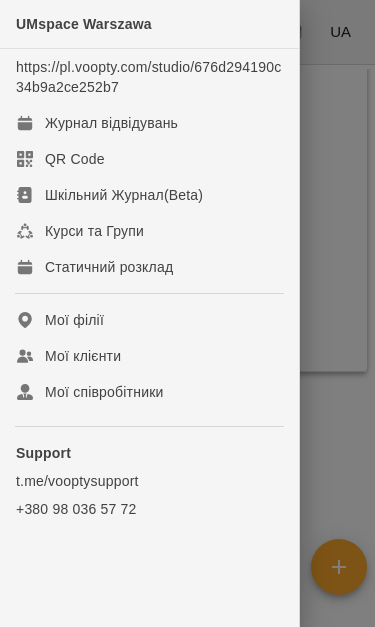 click on "Журнал відвідувань" at bounding box center (111, 123) 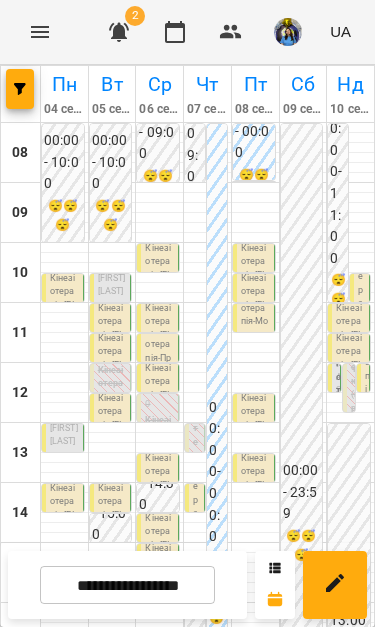 scroll, scrollTop: 177, scrollLeft: 0, axis: vertical 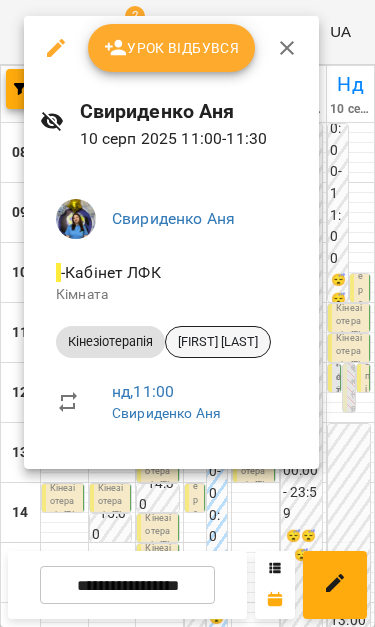 click on "[FIRST] [LAST]" at bounding box center [218, 342] 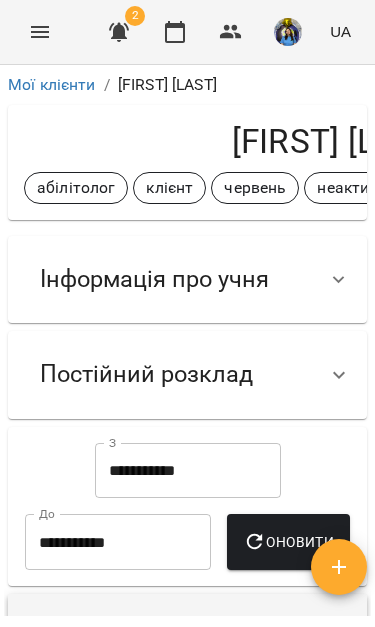 click 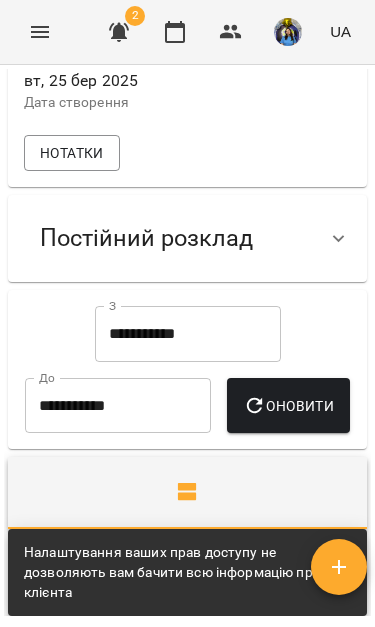 scroll, scrollTop: 551, scrollLeft: 0, axis: vertical 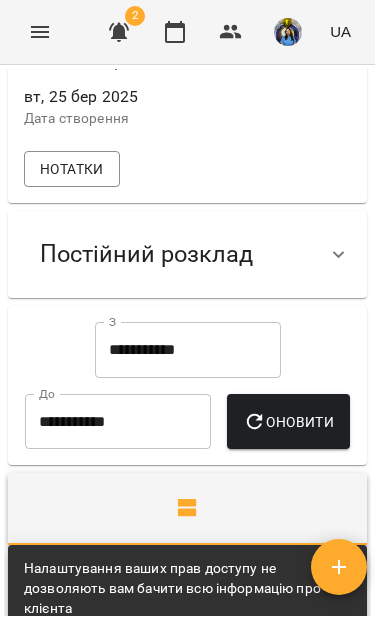 click on "Постійний розклад" at bounding box center [146, 254] 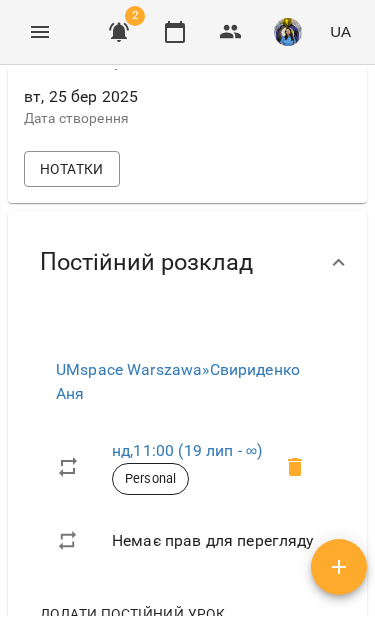 click 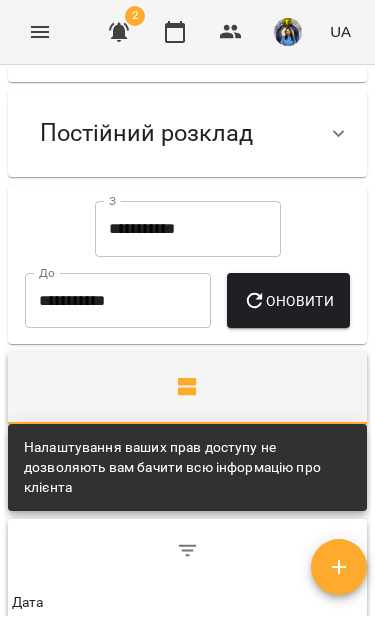 scroll, scrollTop: 676, scrollLeft: 0, axis: vertical 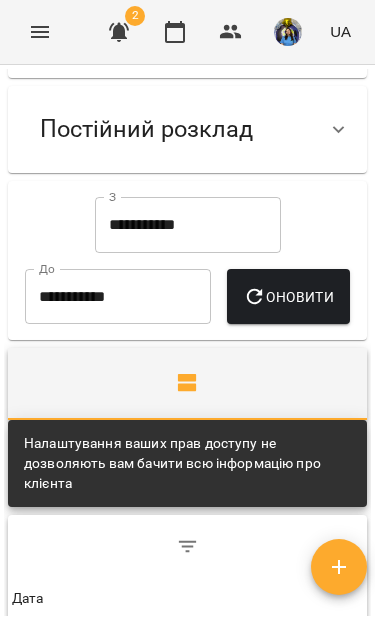 click on "**********" at bounding box center (188, 225) 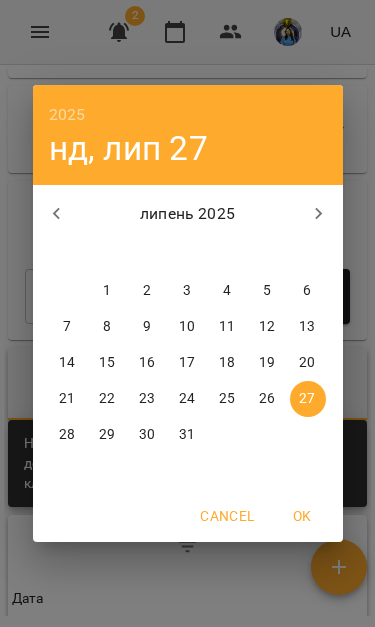 click on "1" at bounding box center [108, 291] 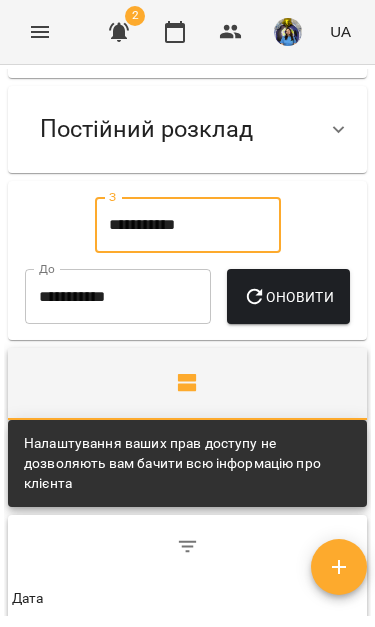 click on "Оновити" at bounding box center [288, 297] 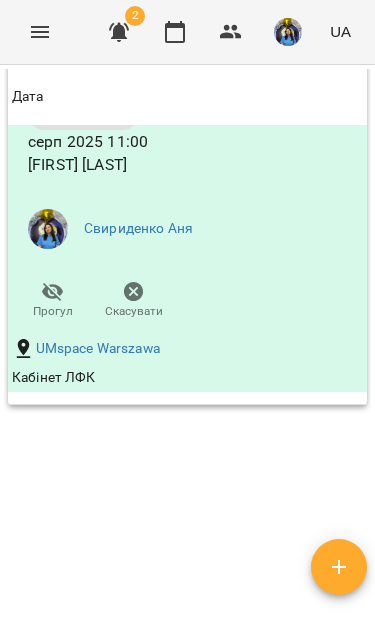 scroll, scrollTop: 1917, scrollLeft: 0, axis: vertical 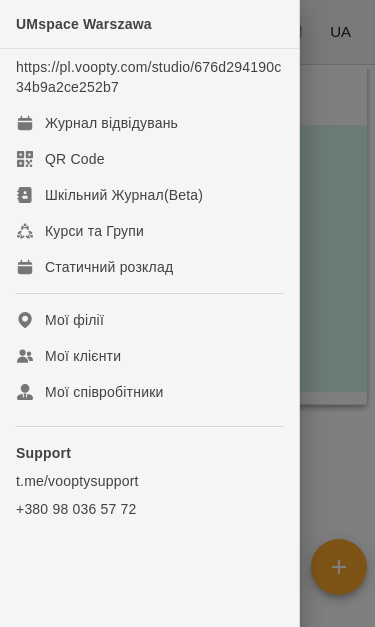 click on "Журнал відвідувань" at bounding box center (111, 123) 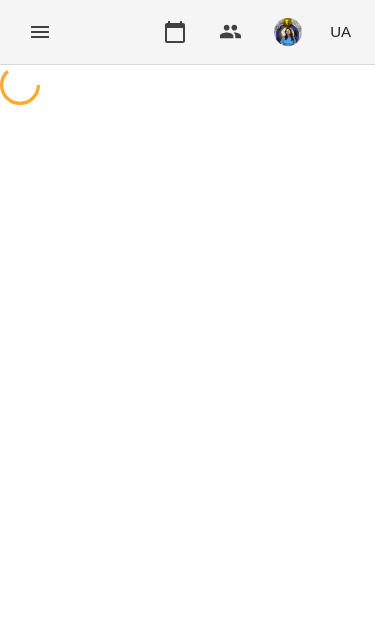 scroll, scrollTop: 0, scrollLeft: 0, axis: both 